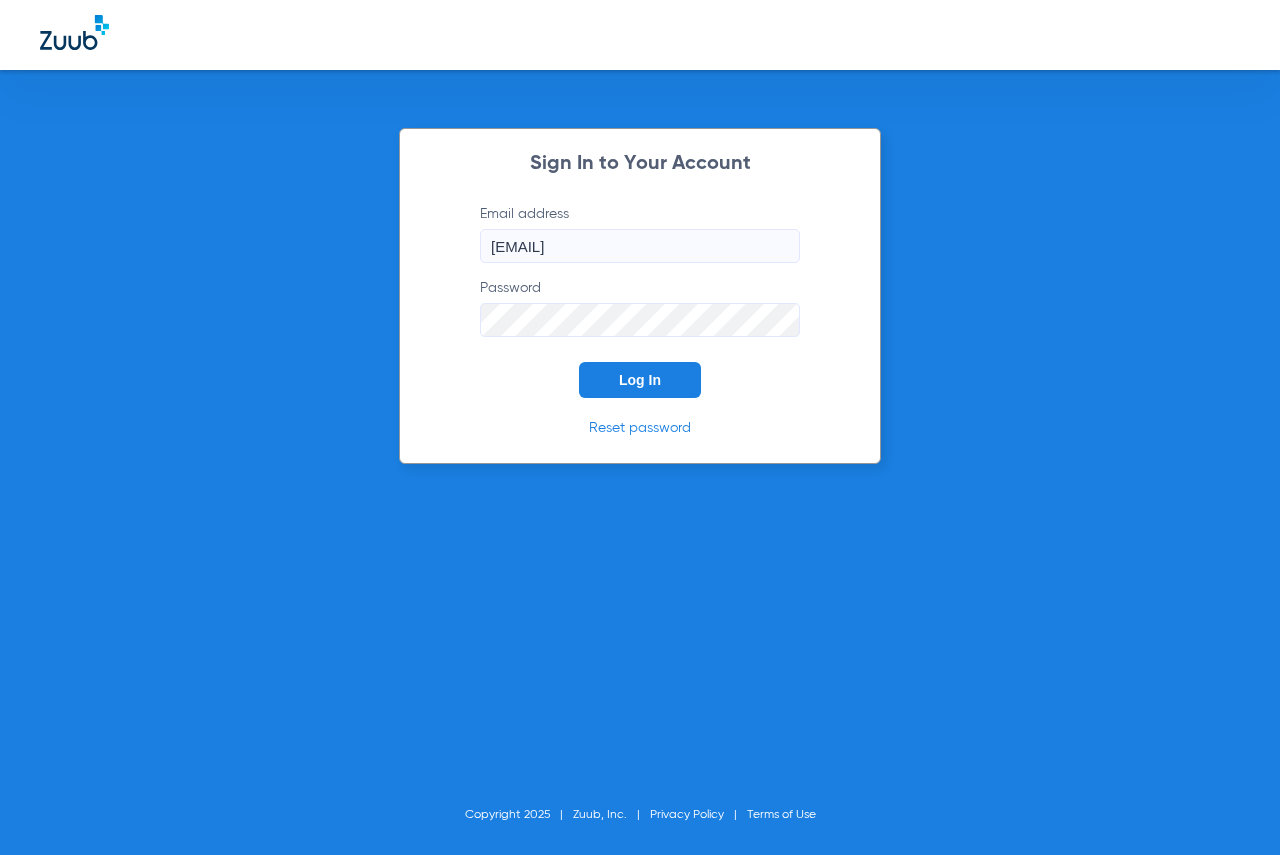 scroll, scrollTop: 0, scrollLeft: 0, axis: both 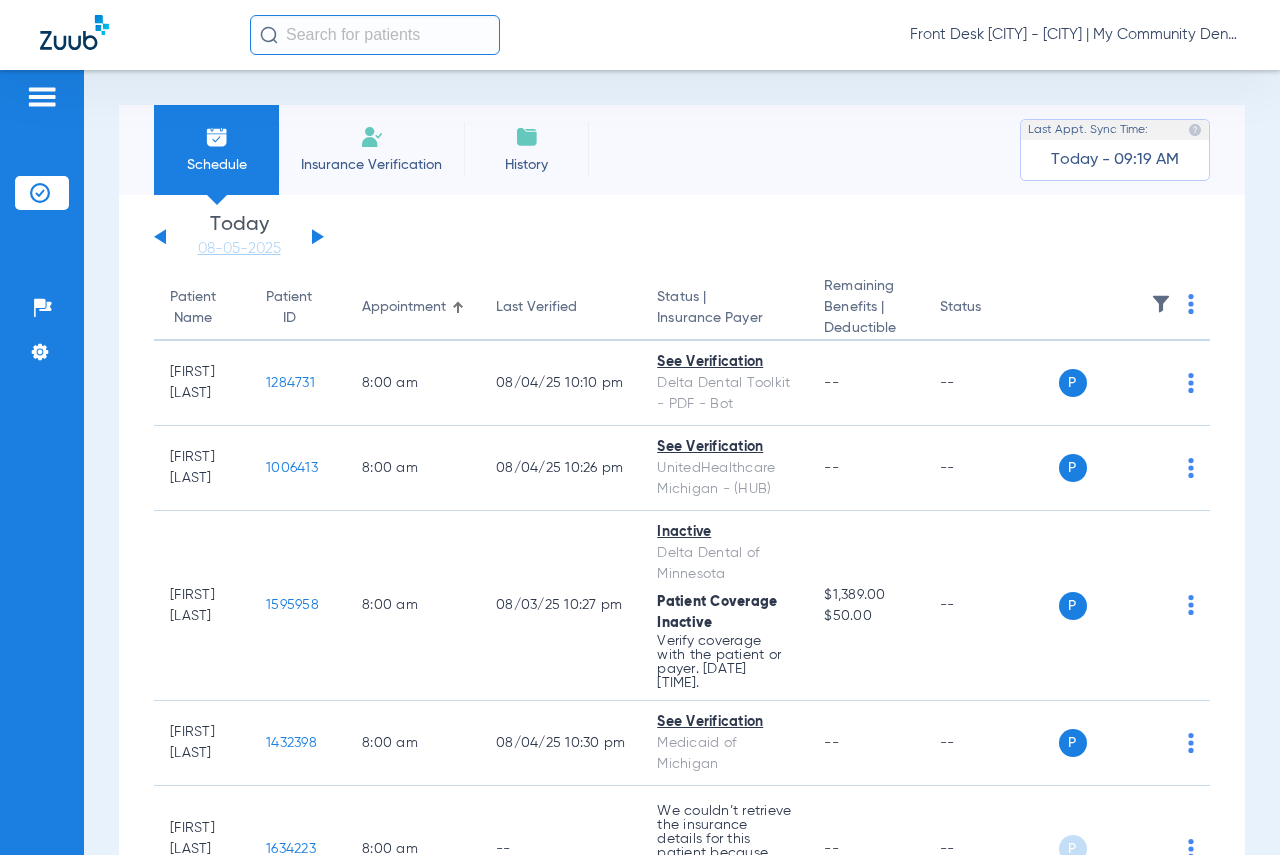 click 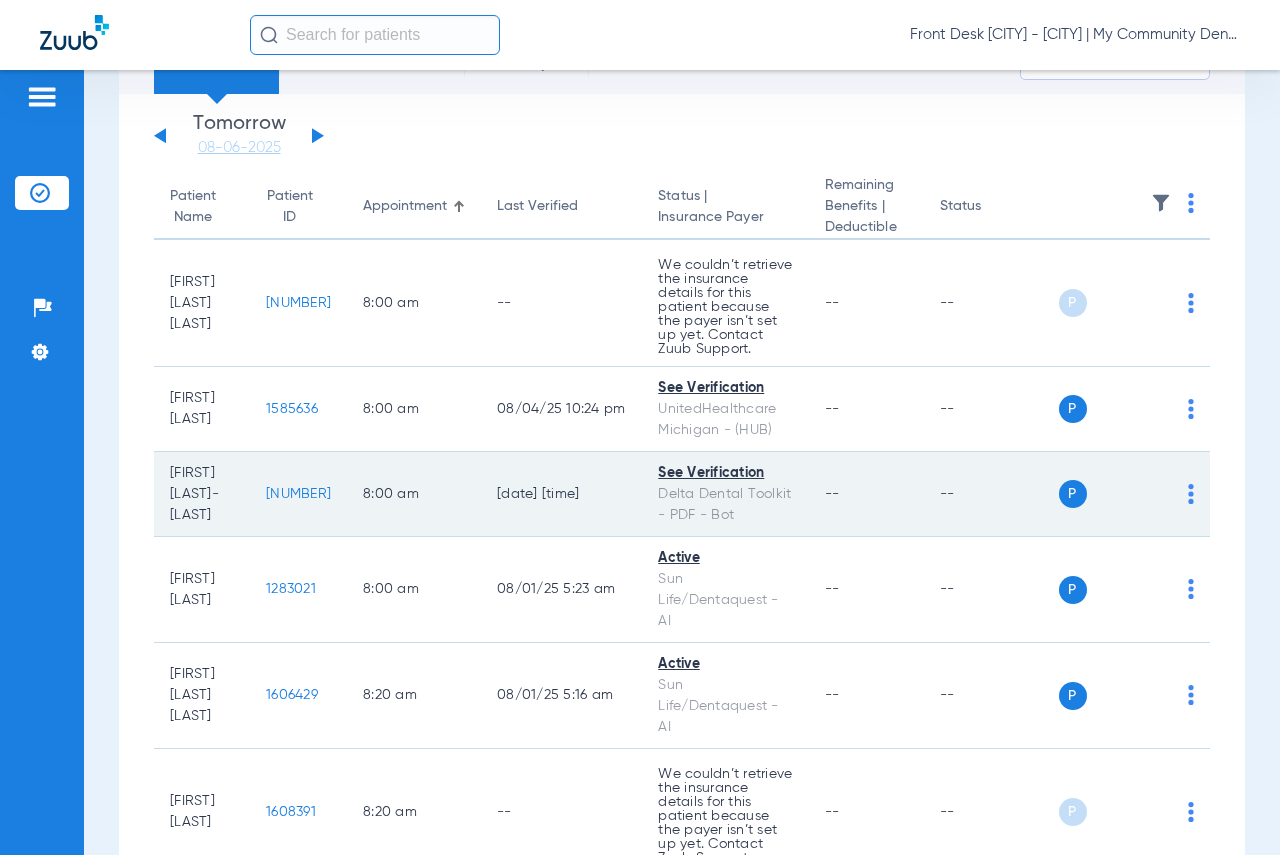 scroll, scrollTop: 200, scrollLeft: 0, axis: vertical 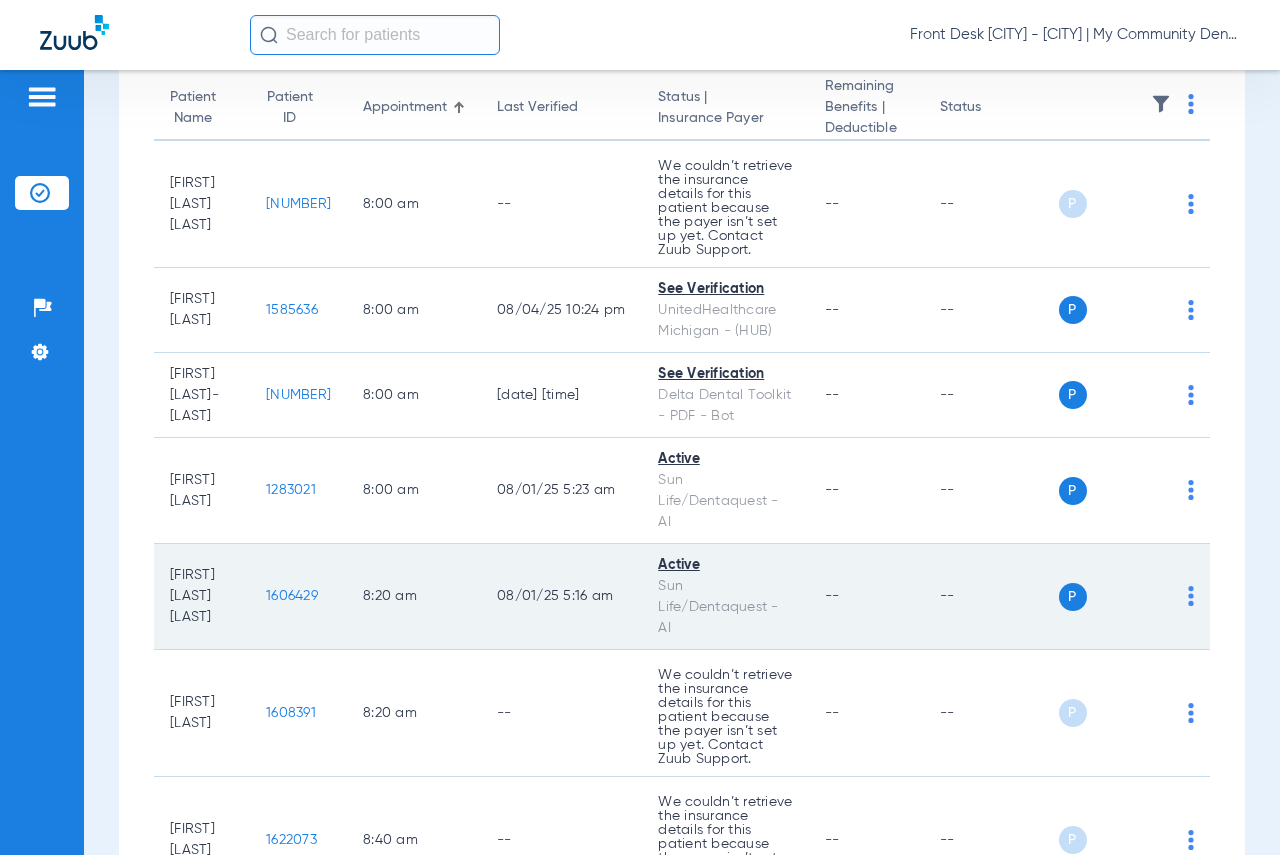 click on "1606429" 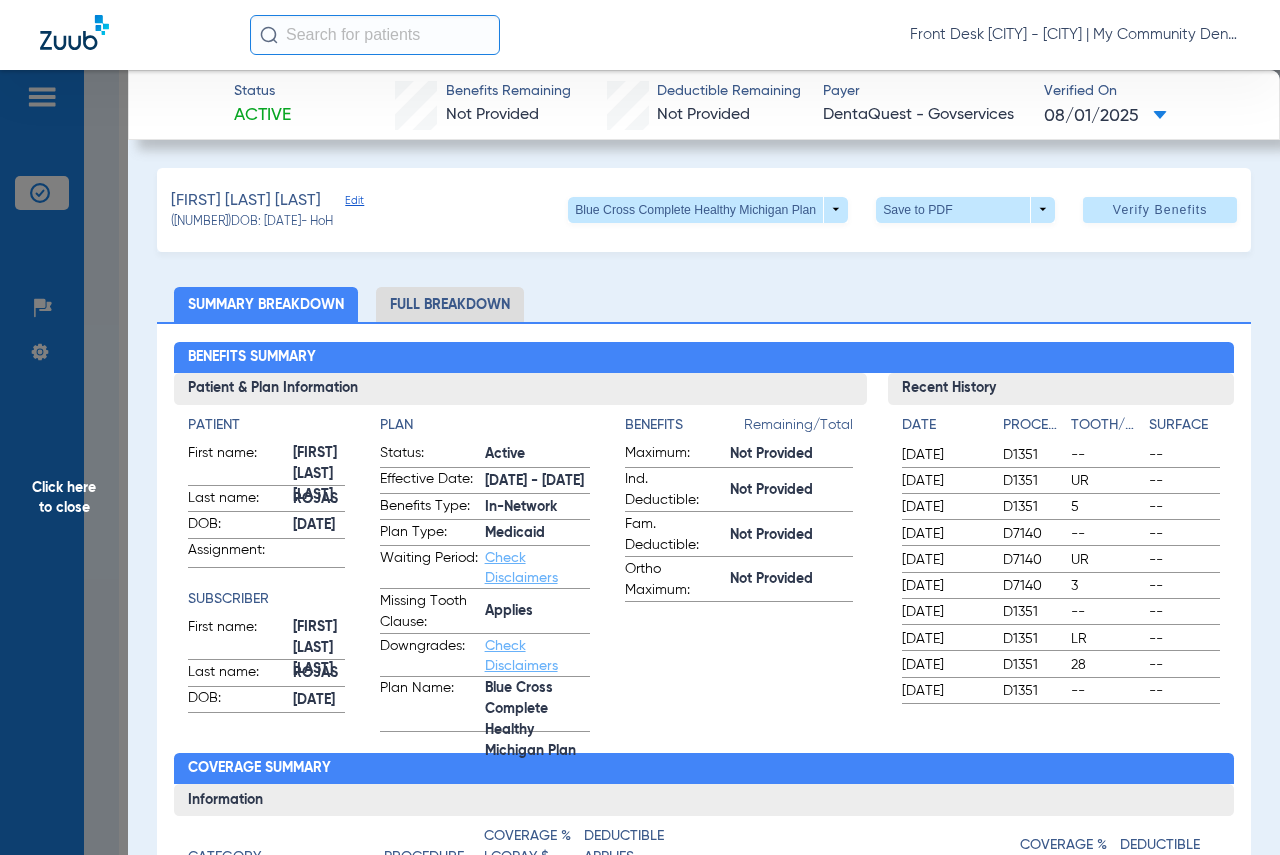 click on "Click here to close" 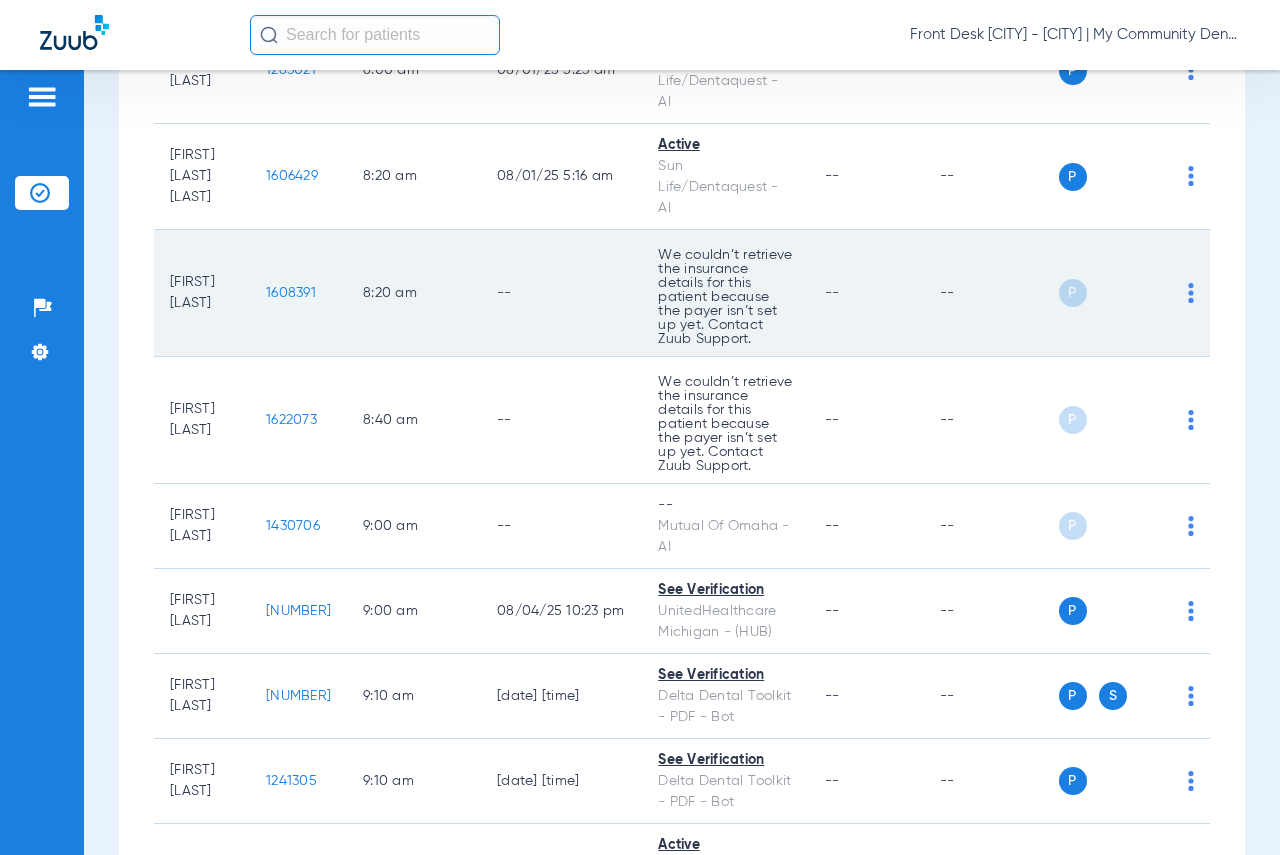 scroll, scrollTop: 700, scrollLeft: 0, axis: vertical 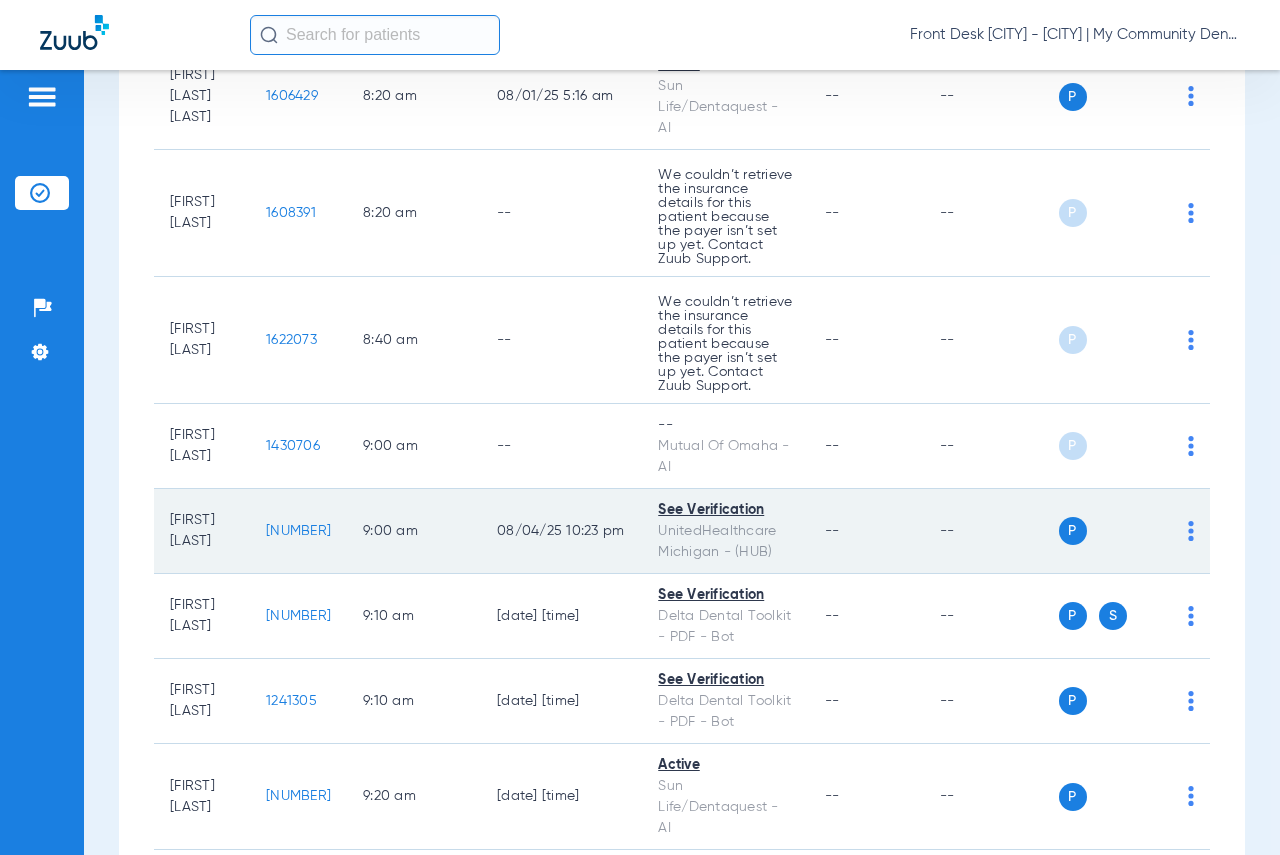 click on "[NUMBER]" 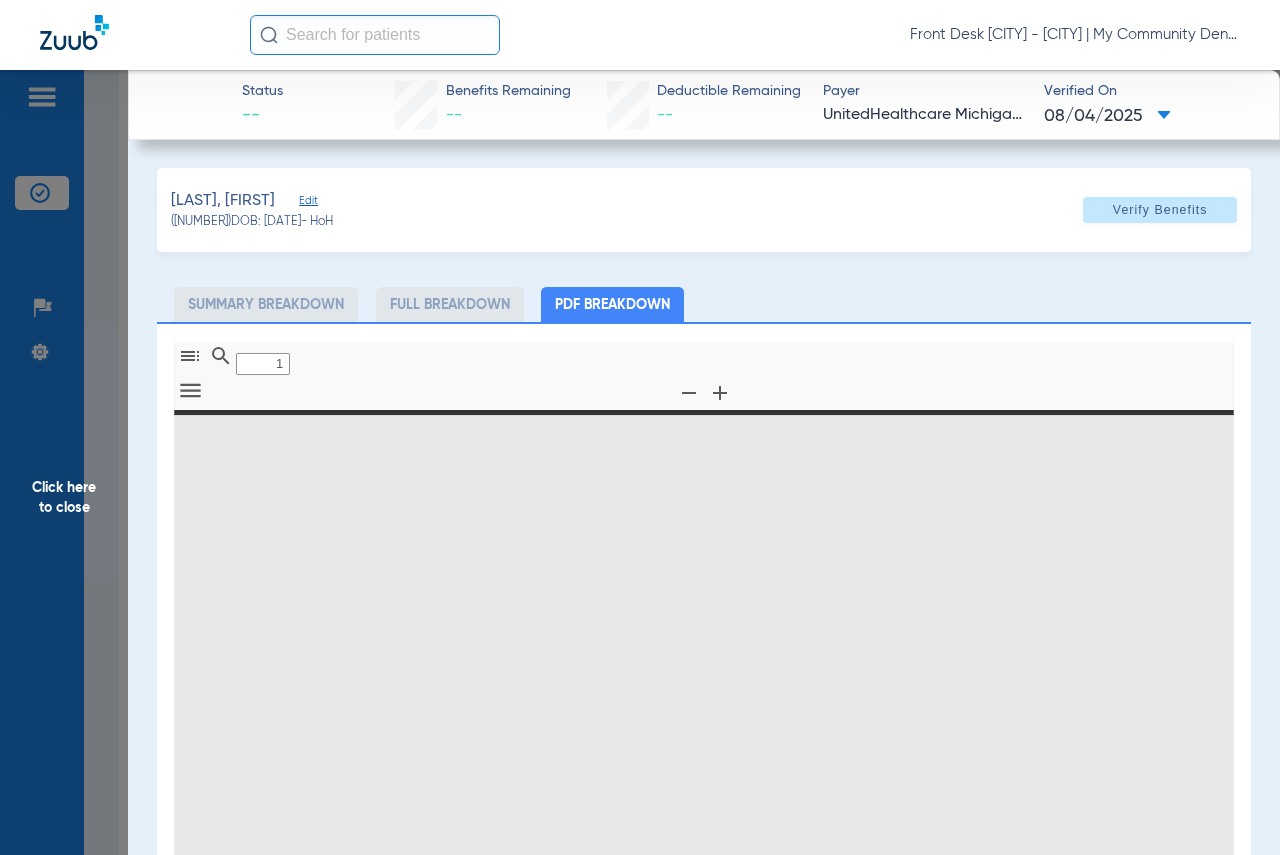 type on "0" 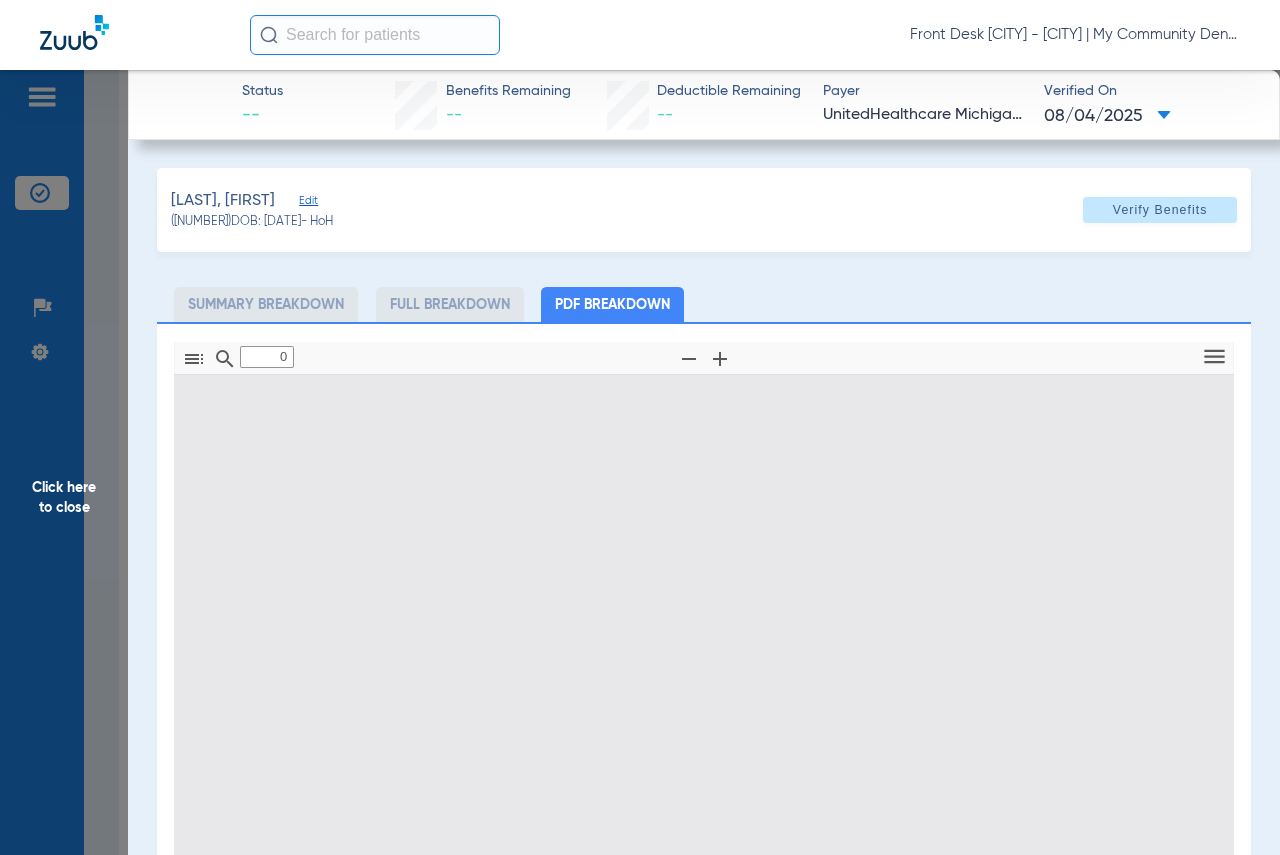 type on "1" 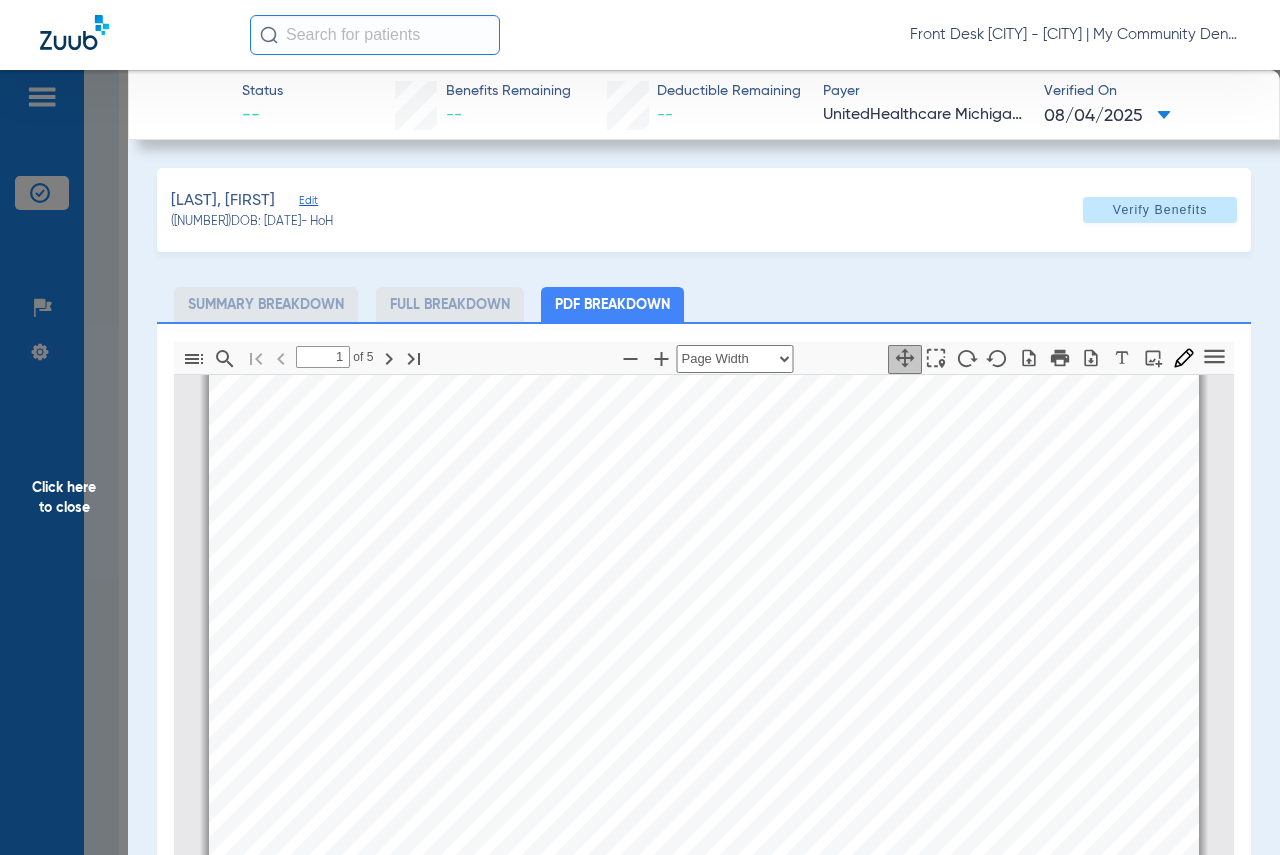 scroll, scrollTop: 110, scrollLeft: 0, axis: vertical 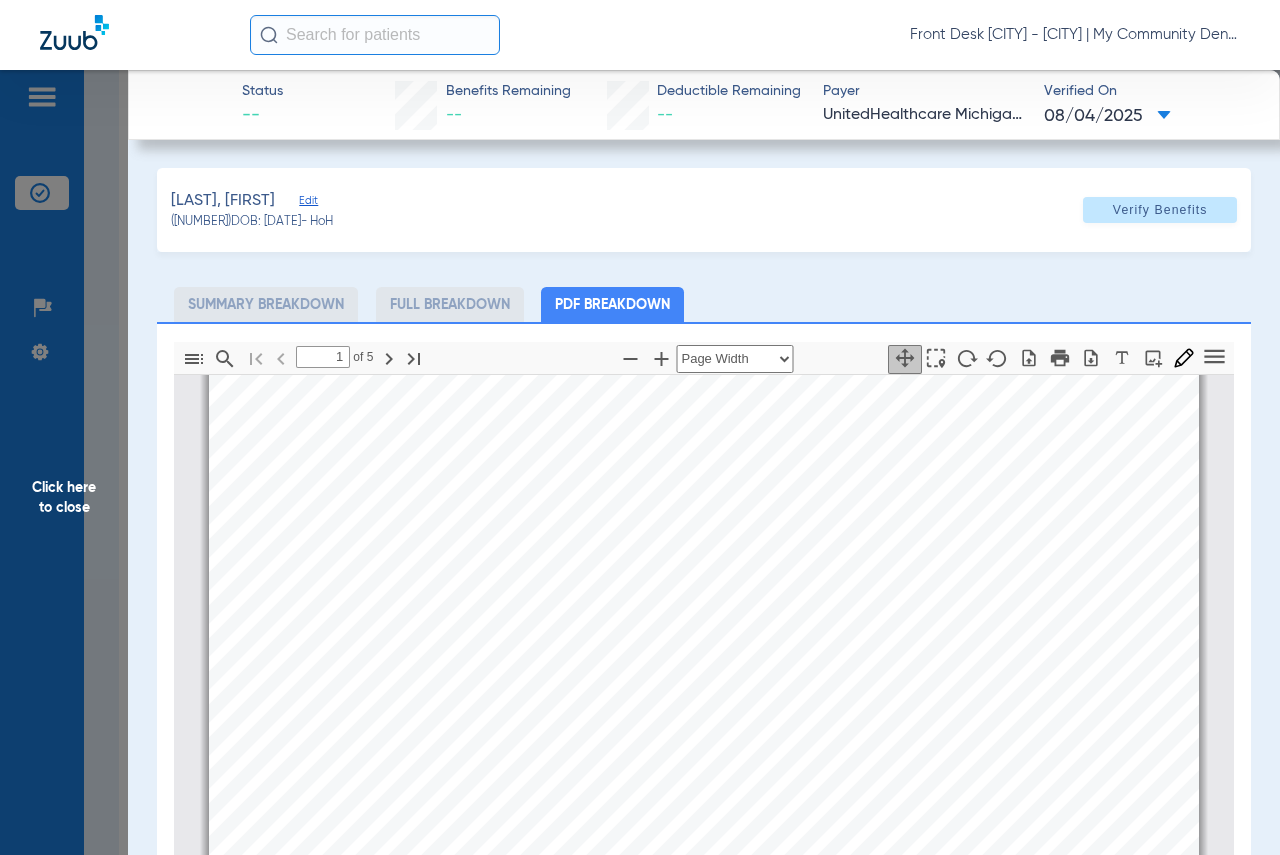 click on "Click here to close" 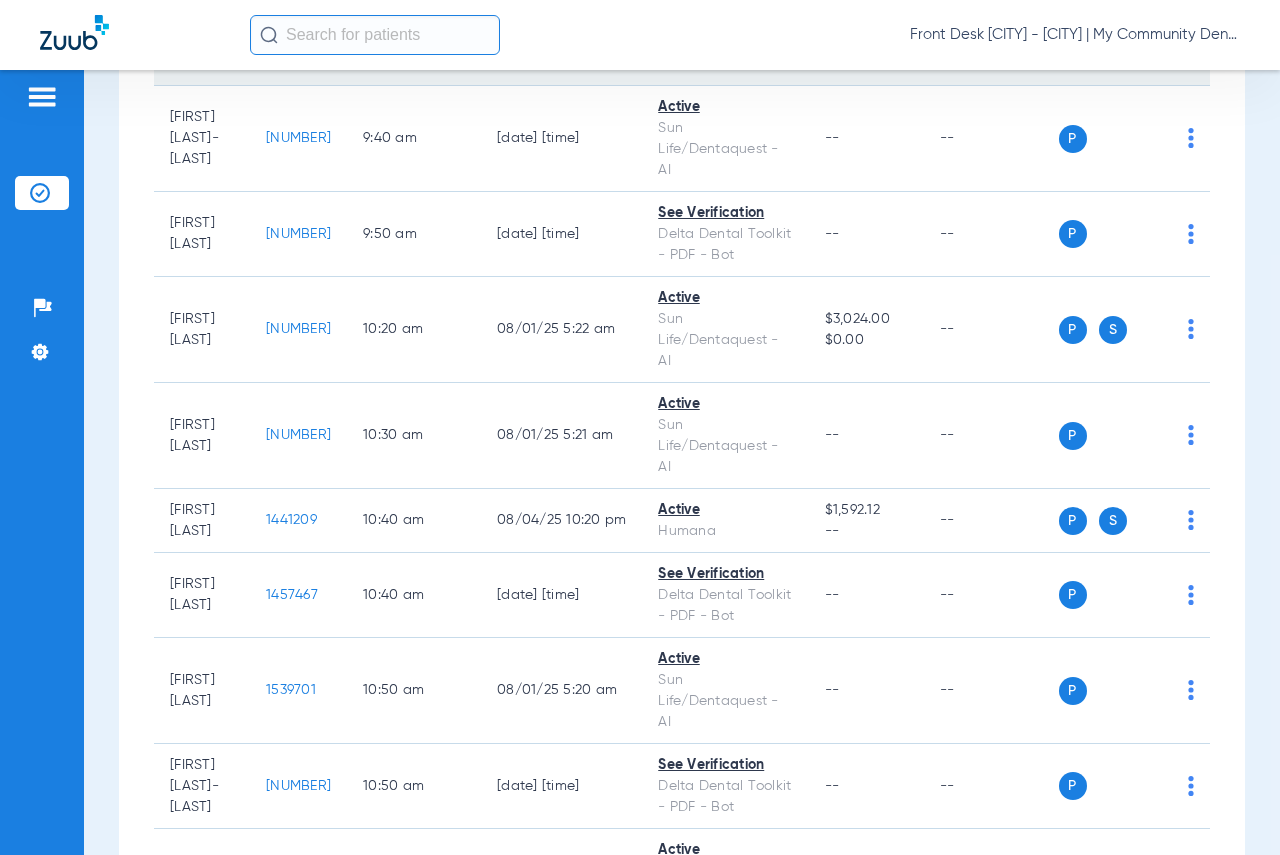 scroll, scrollTop: 1500, scrollLeft: 0, axis: vertical 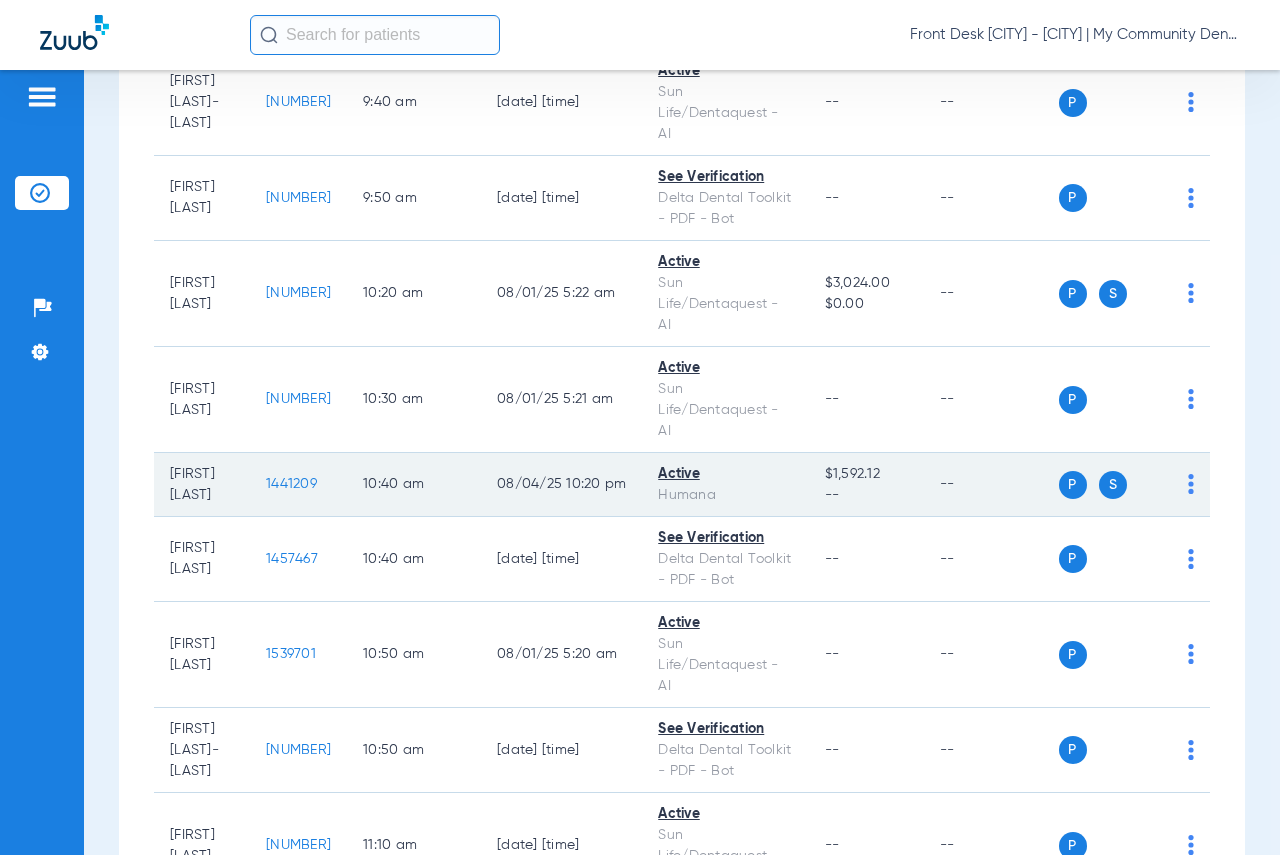 click on "1441209" 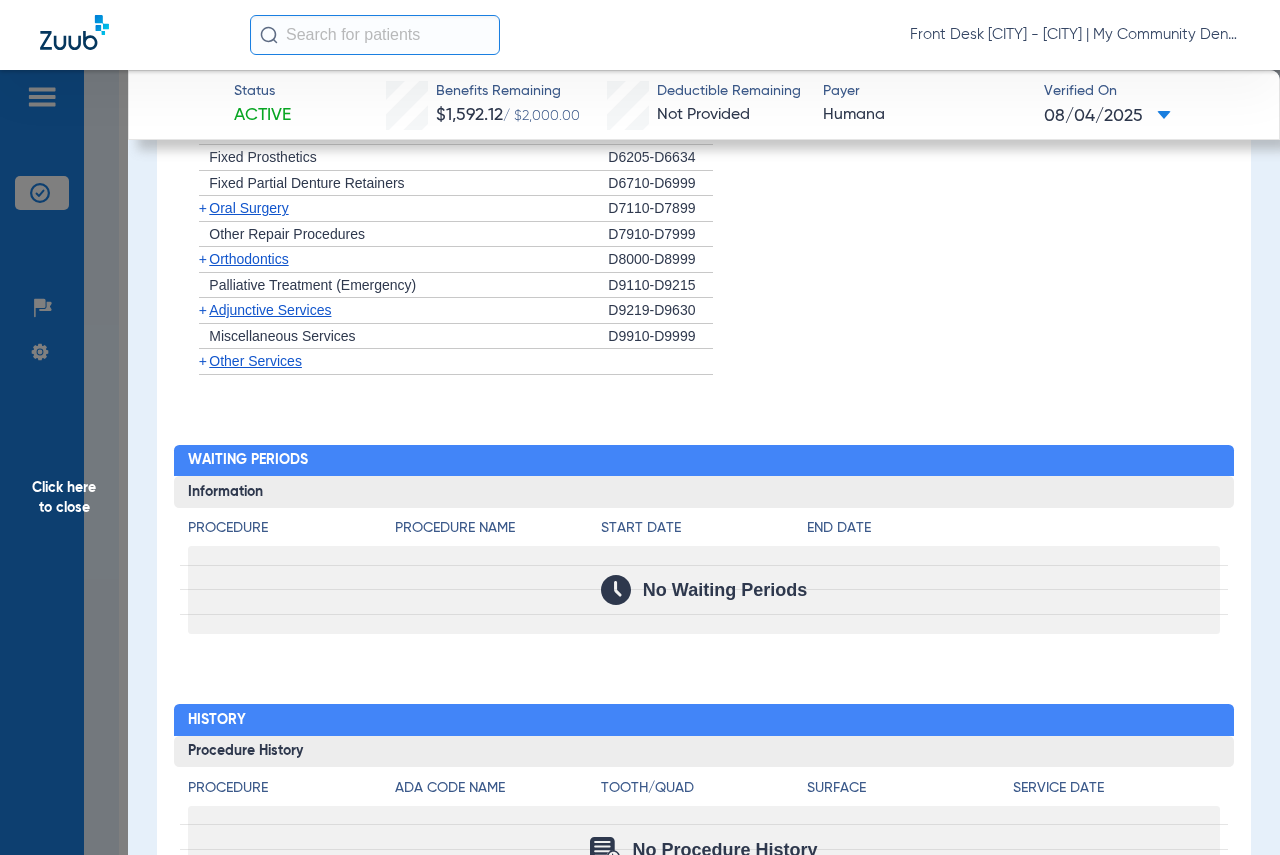 scroll, scrollTop: 1900, scrollLeft: 0, axis: vertical 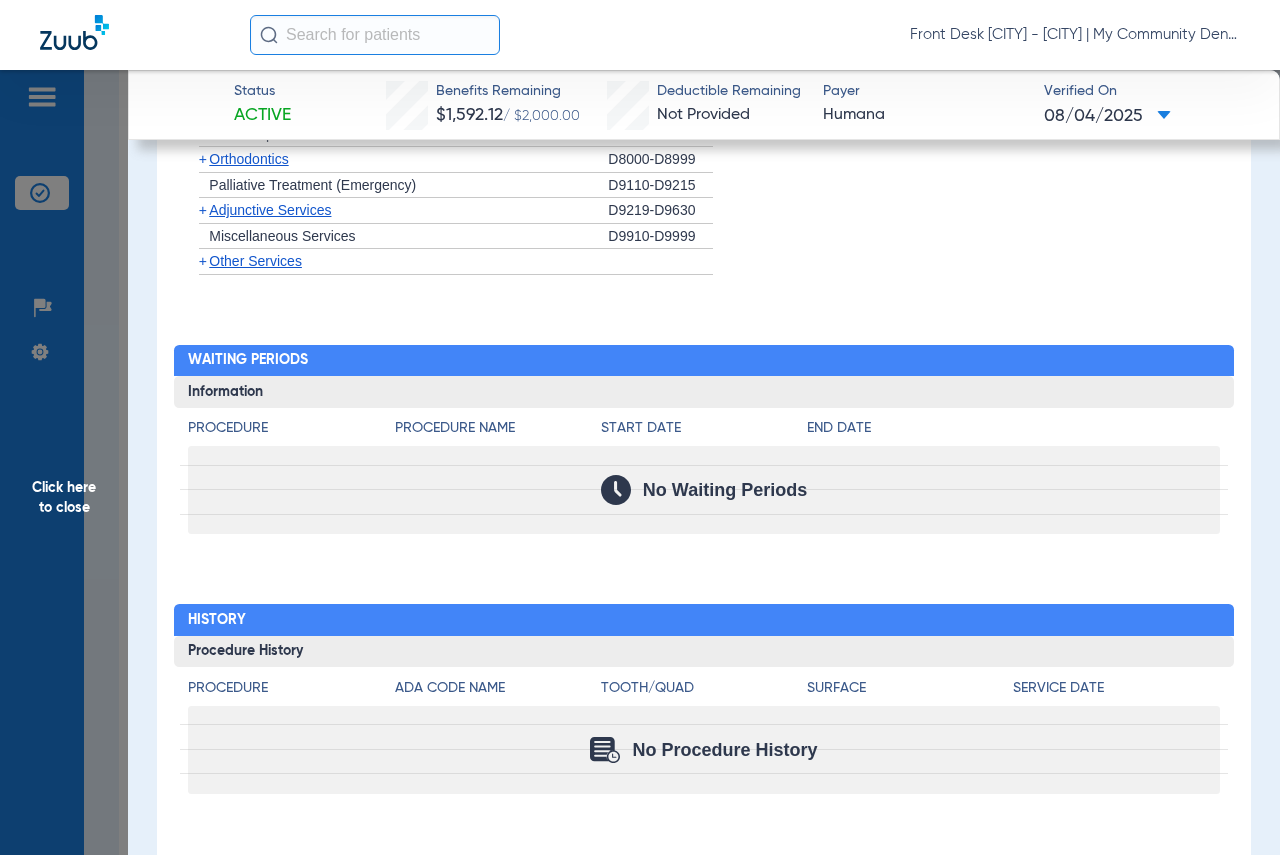 click on "Click here to close" 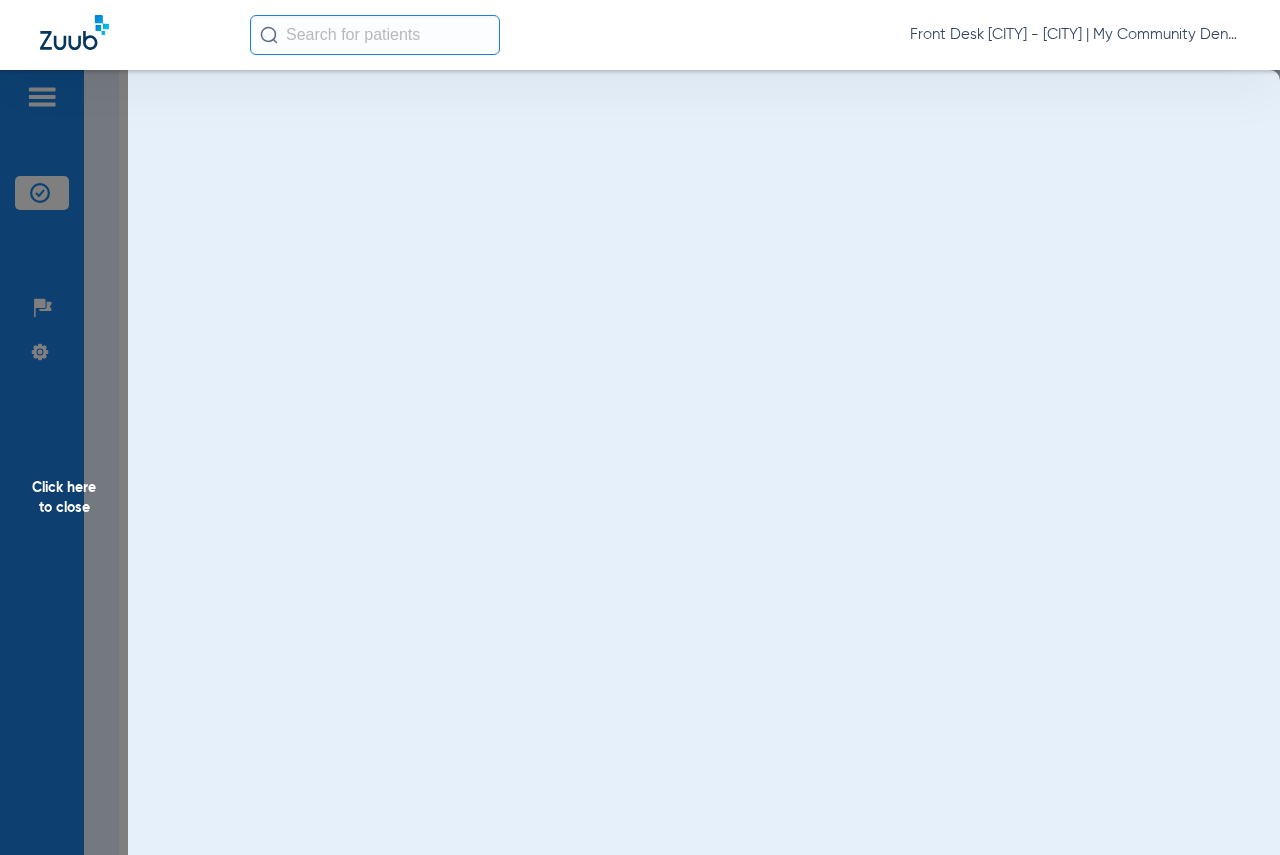 scroll, scrollTop: 0, scrollLeft: 0, axis: both 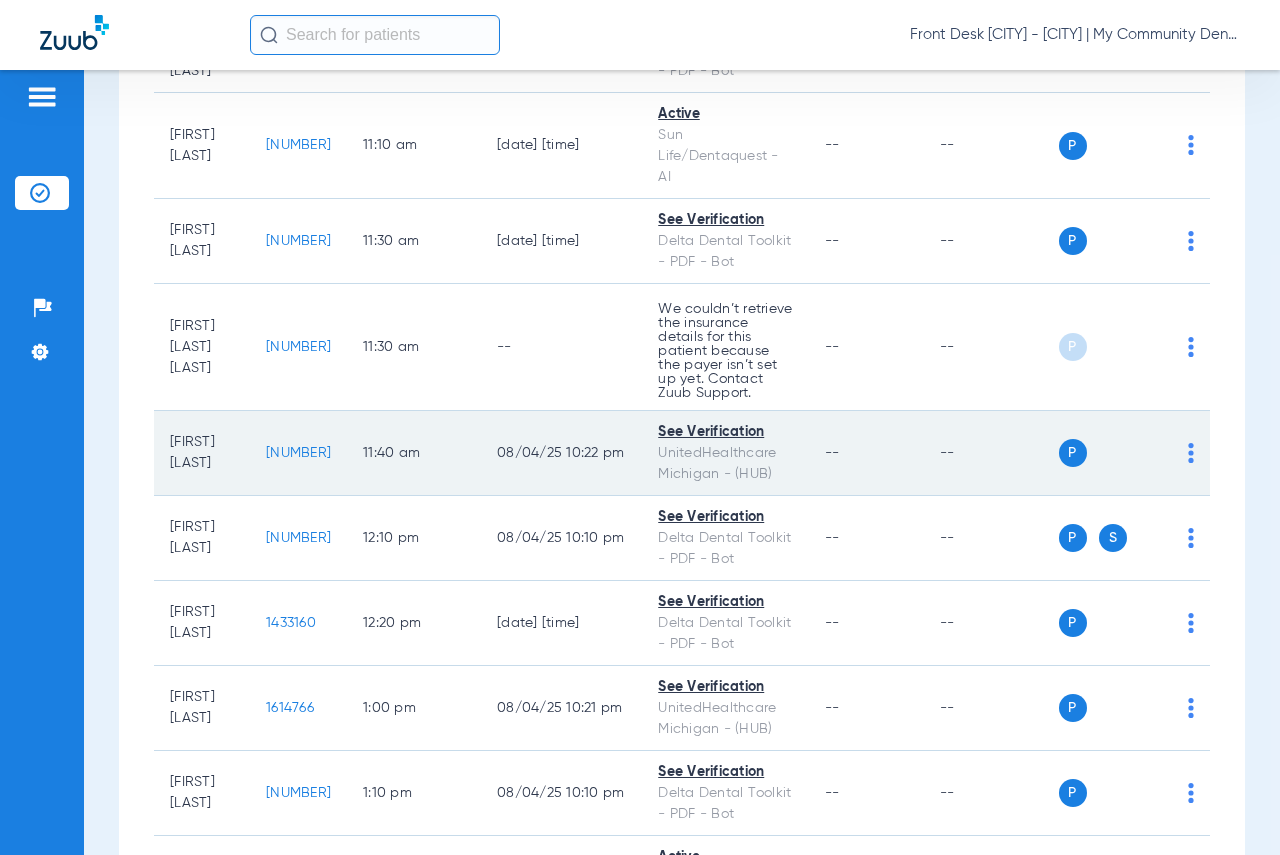 click on "[NUMBER]" 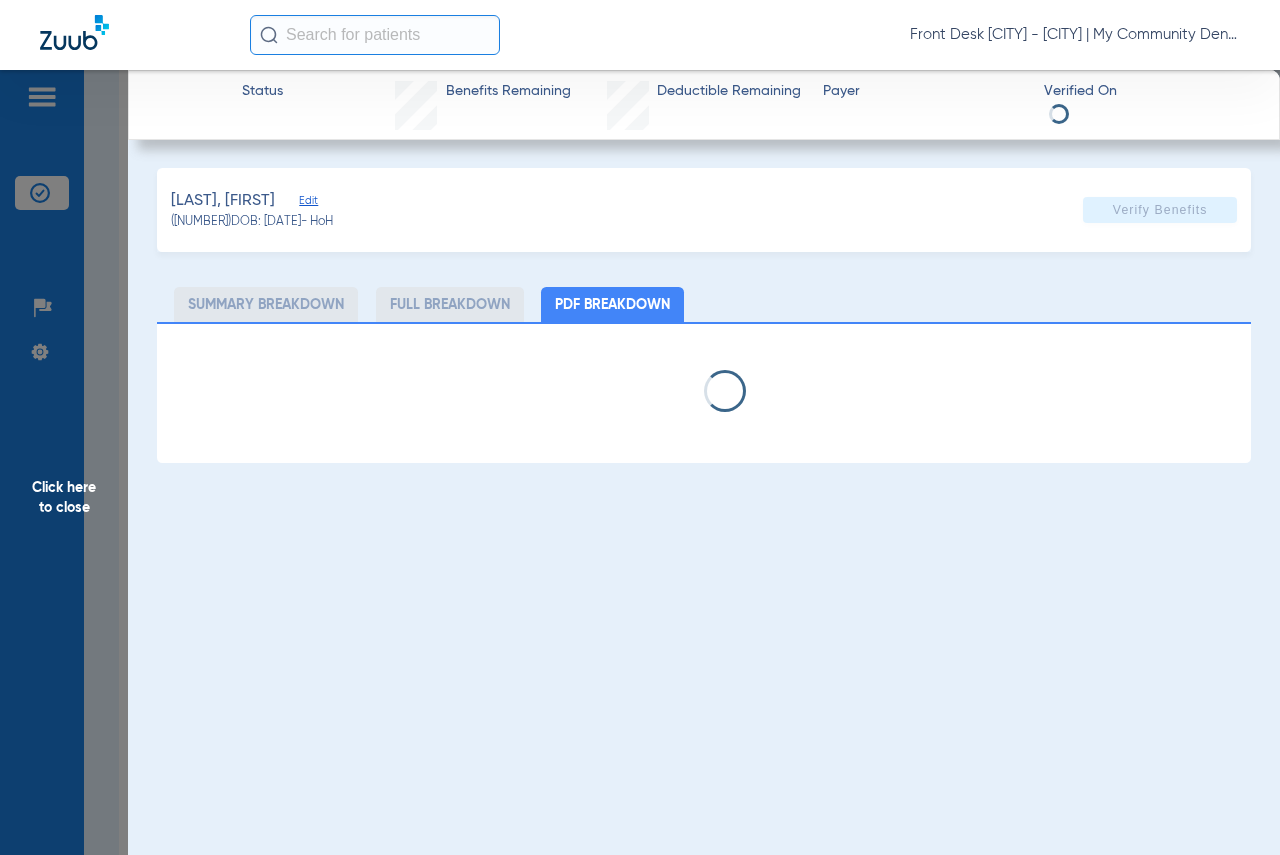 select on "page-width" 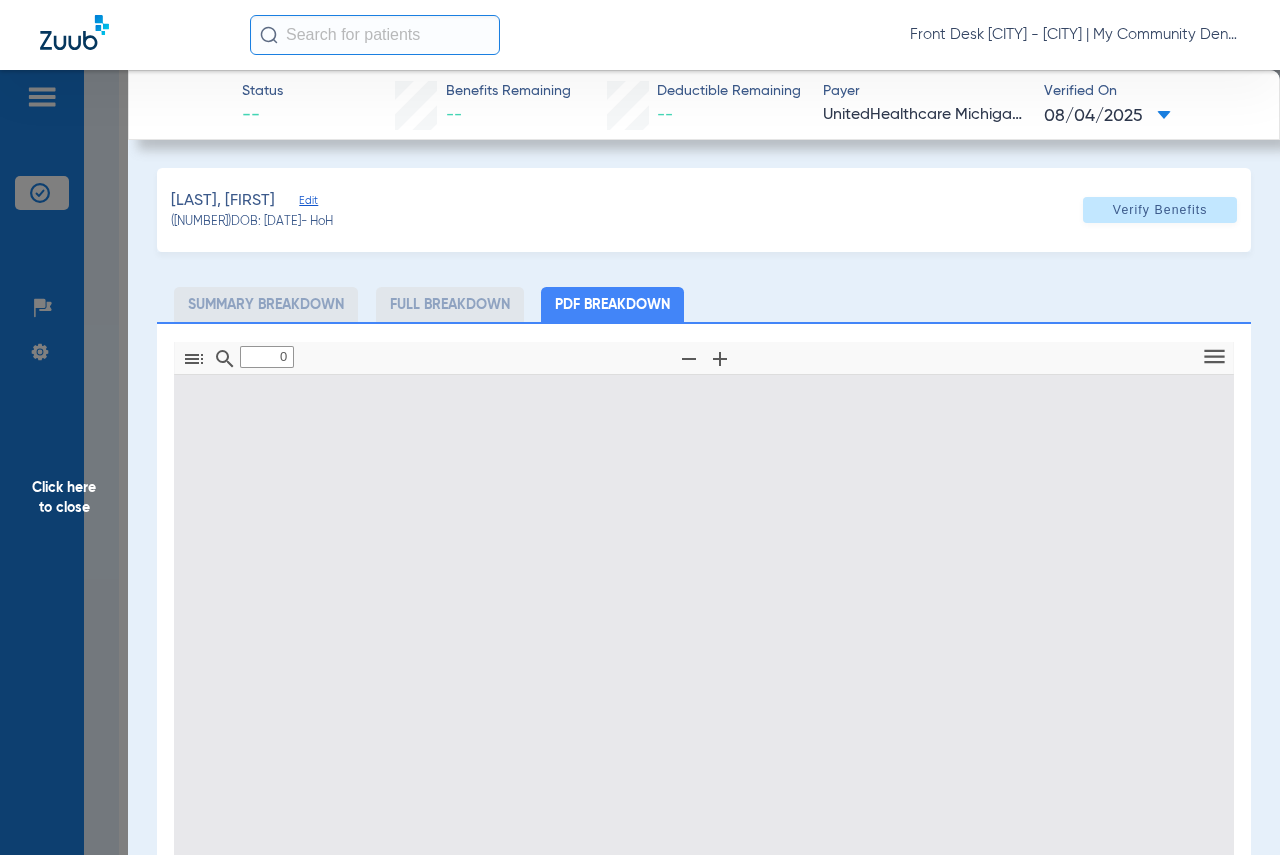 type on "1" 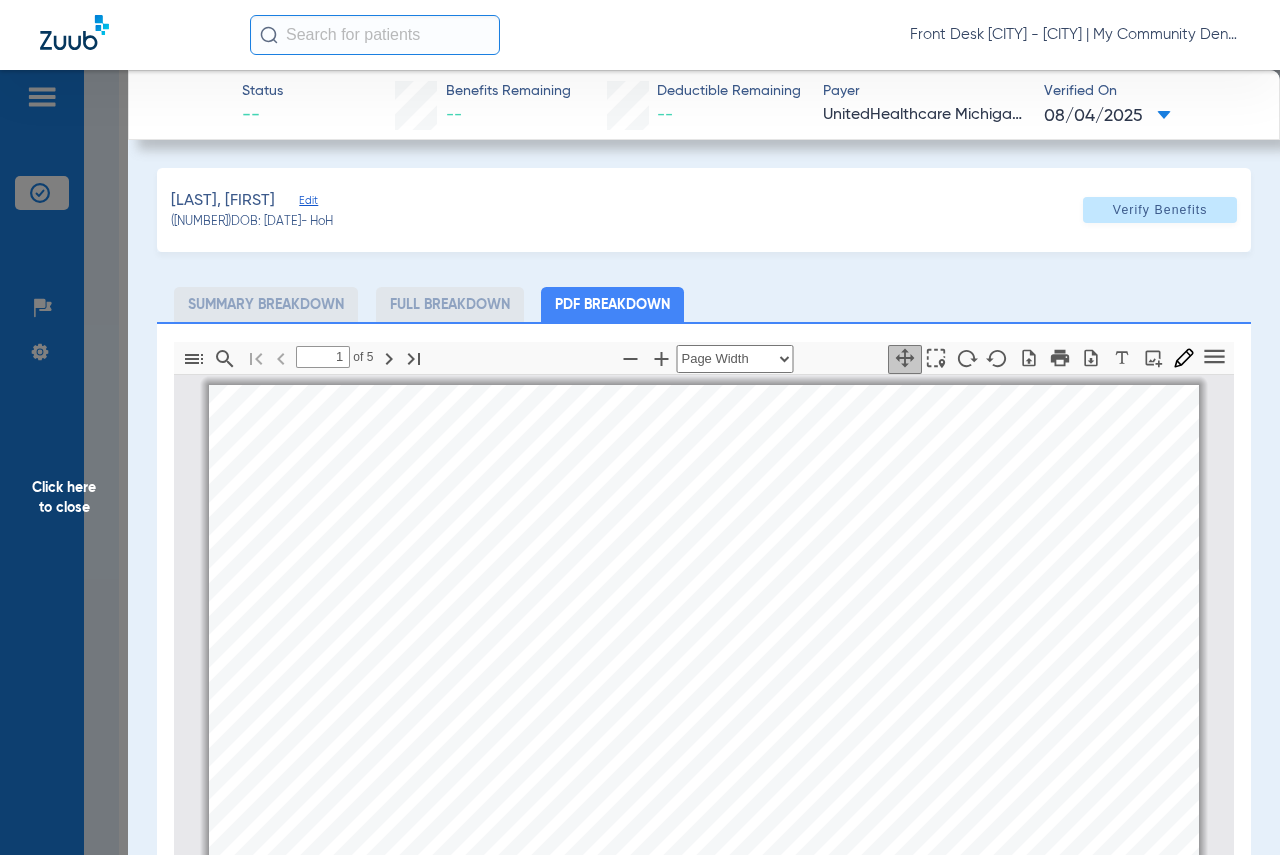 scroll, scrollTop: 10, scrollLeft: 0, axis: vertical 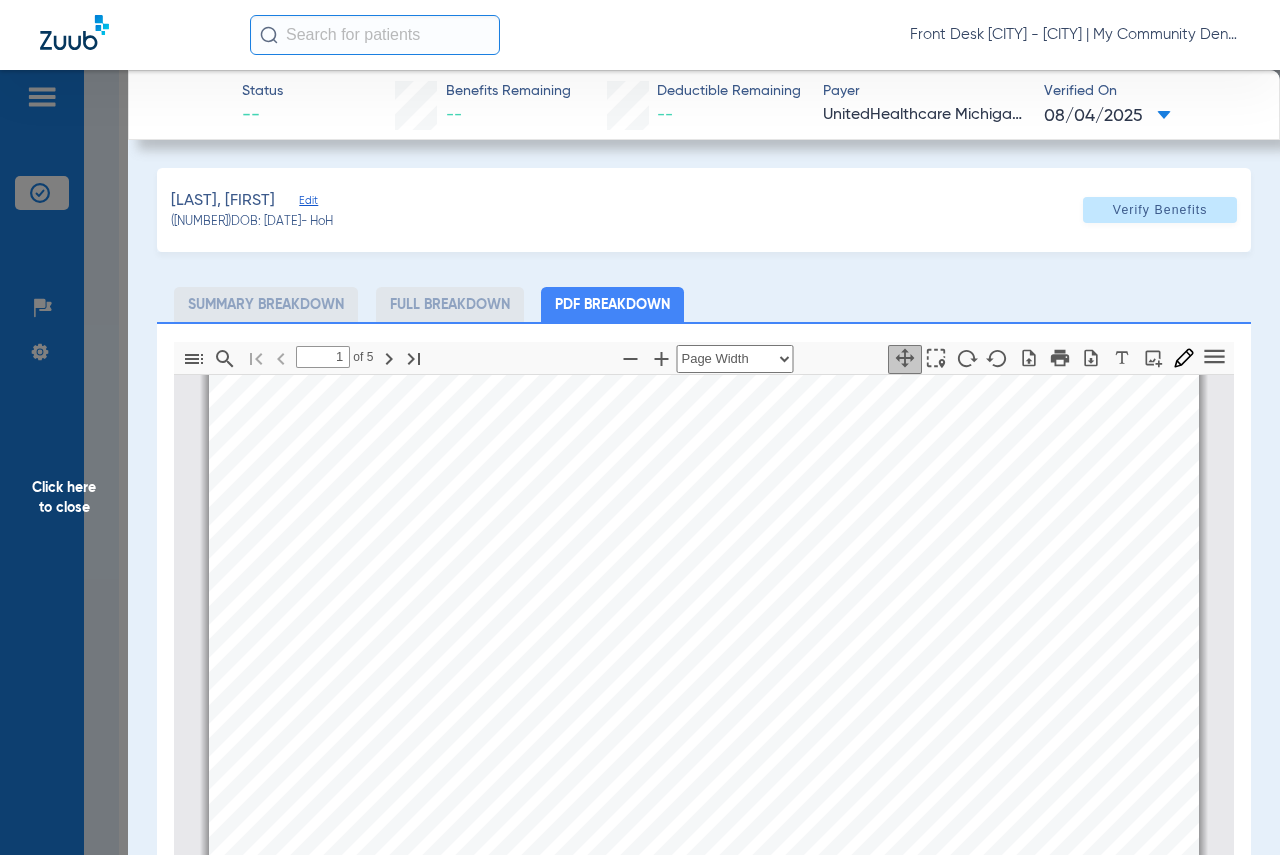 click on "Click here to close" 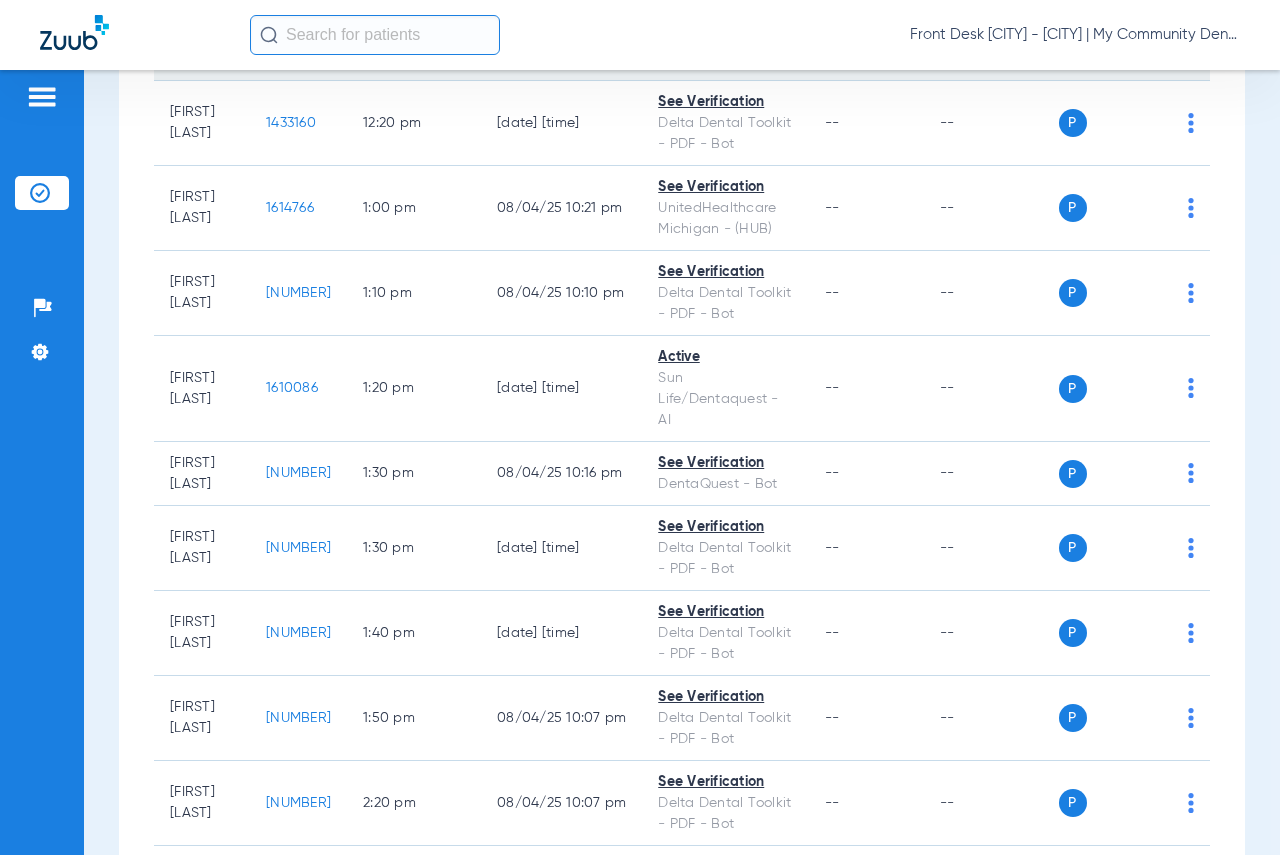 scroll, scrollTop: 2800, scrollLeft: 0, axis: vertical 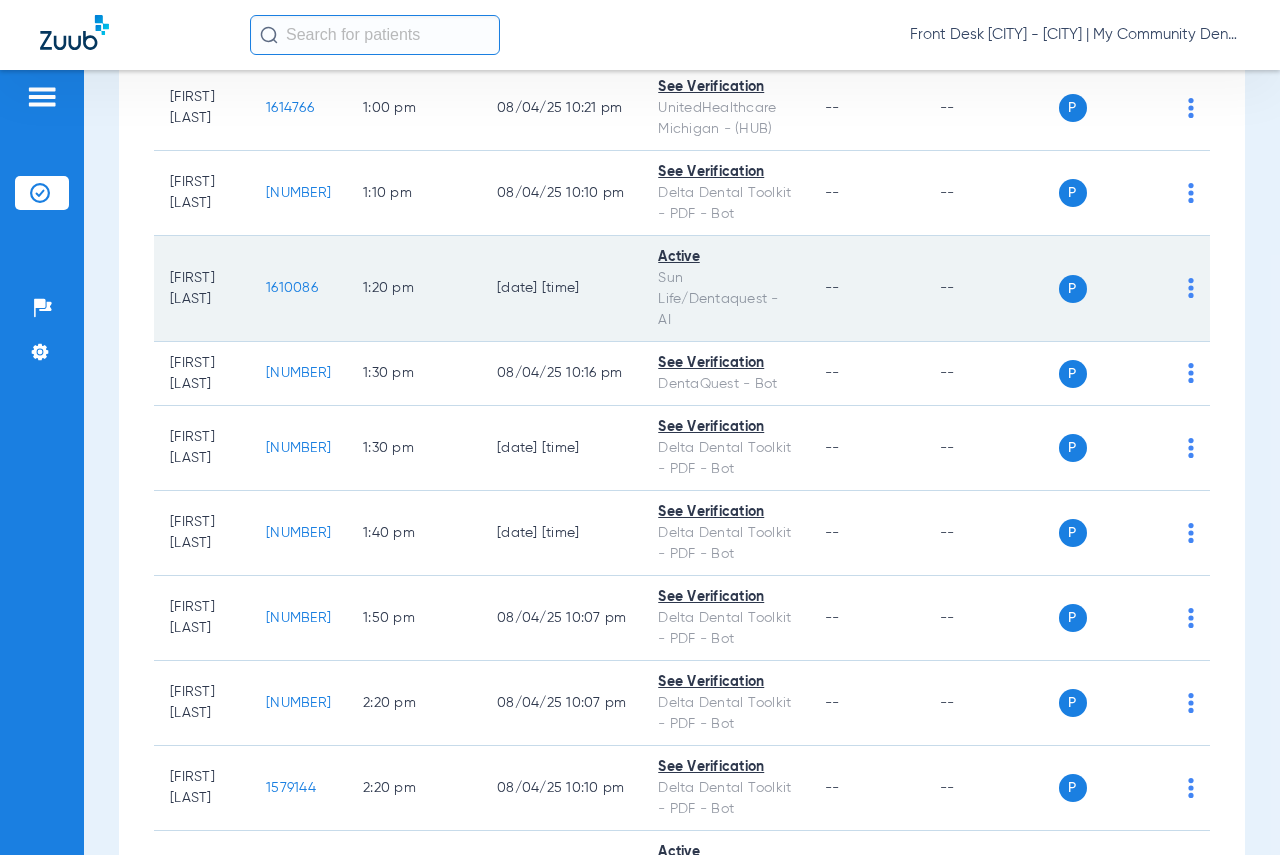 click on "1610086" 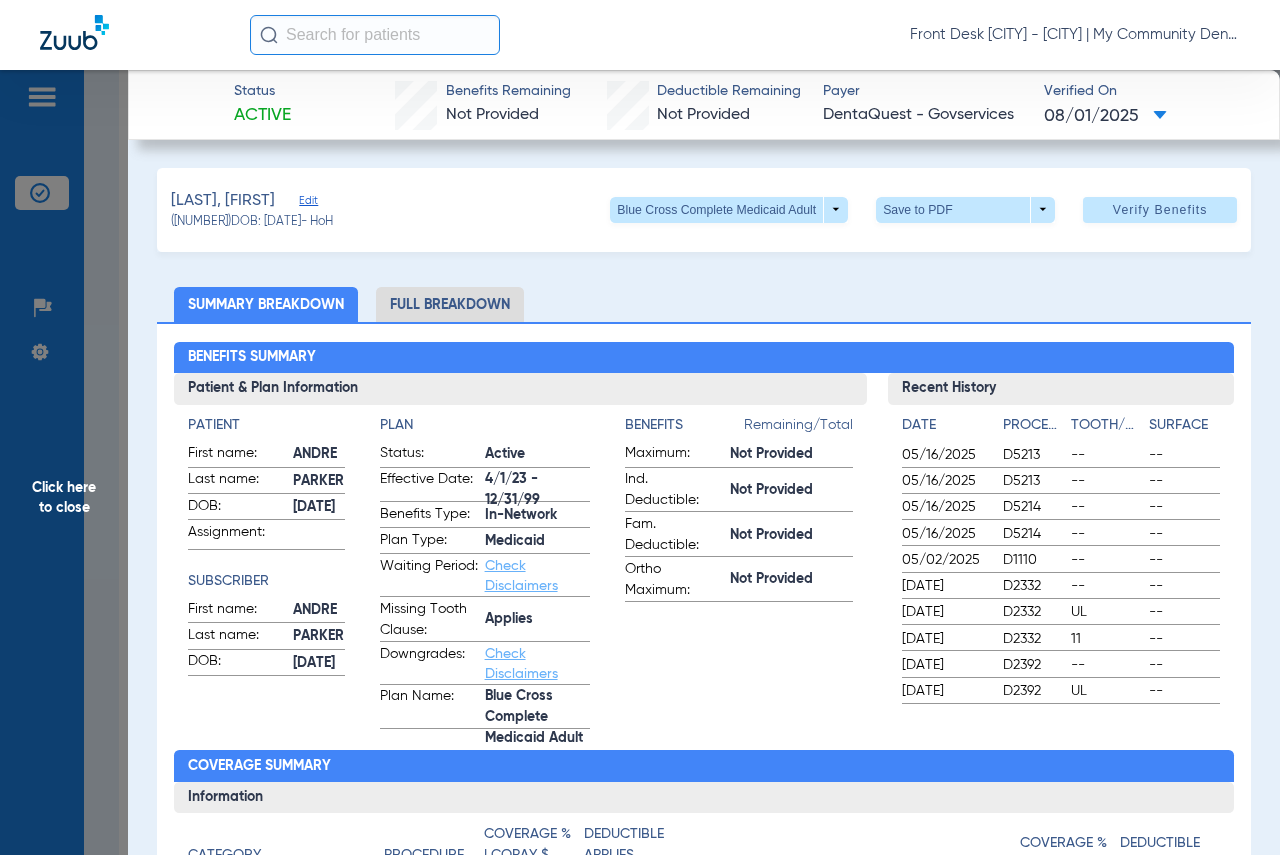 click on "Click here to close" 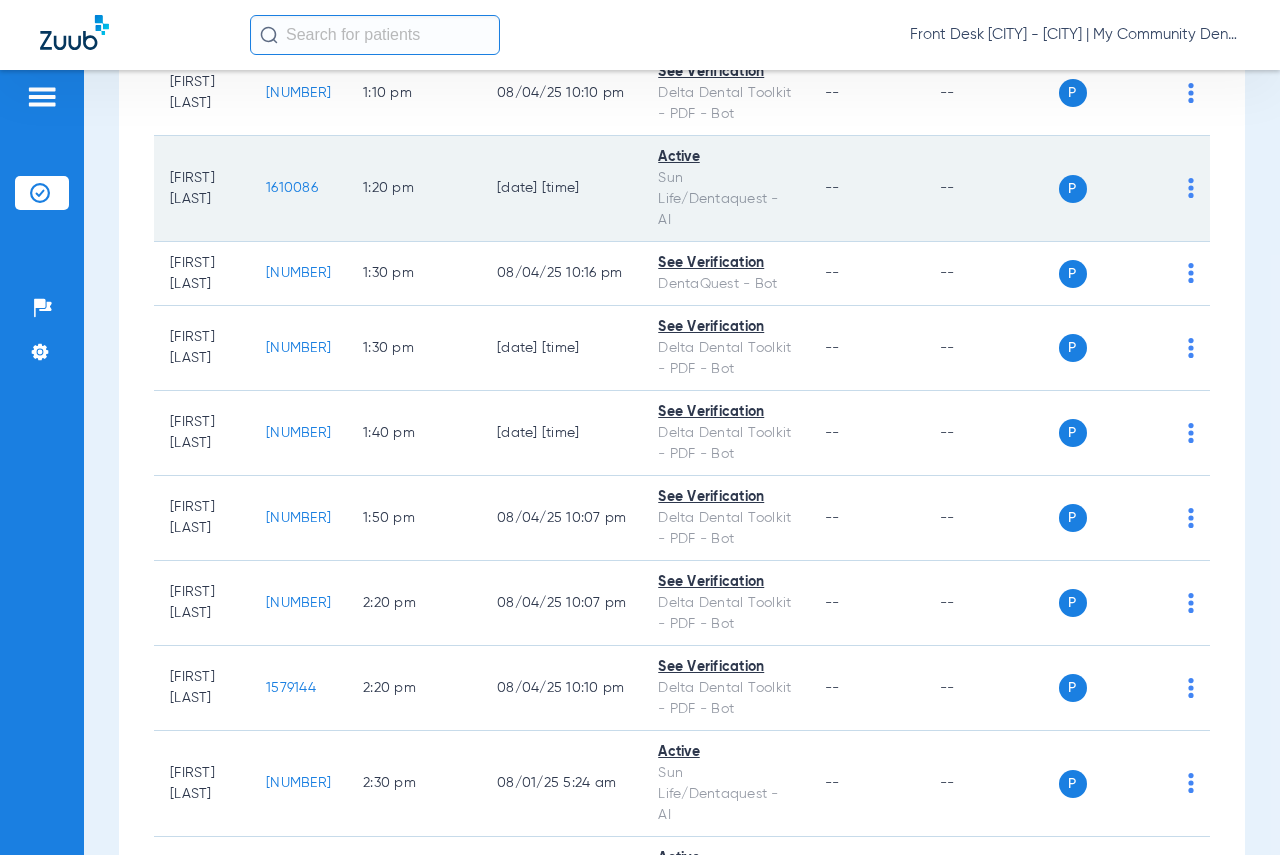 scroll, scrollTop: 3000, scrollLeft: 0, axis: vertical 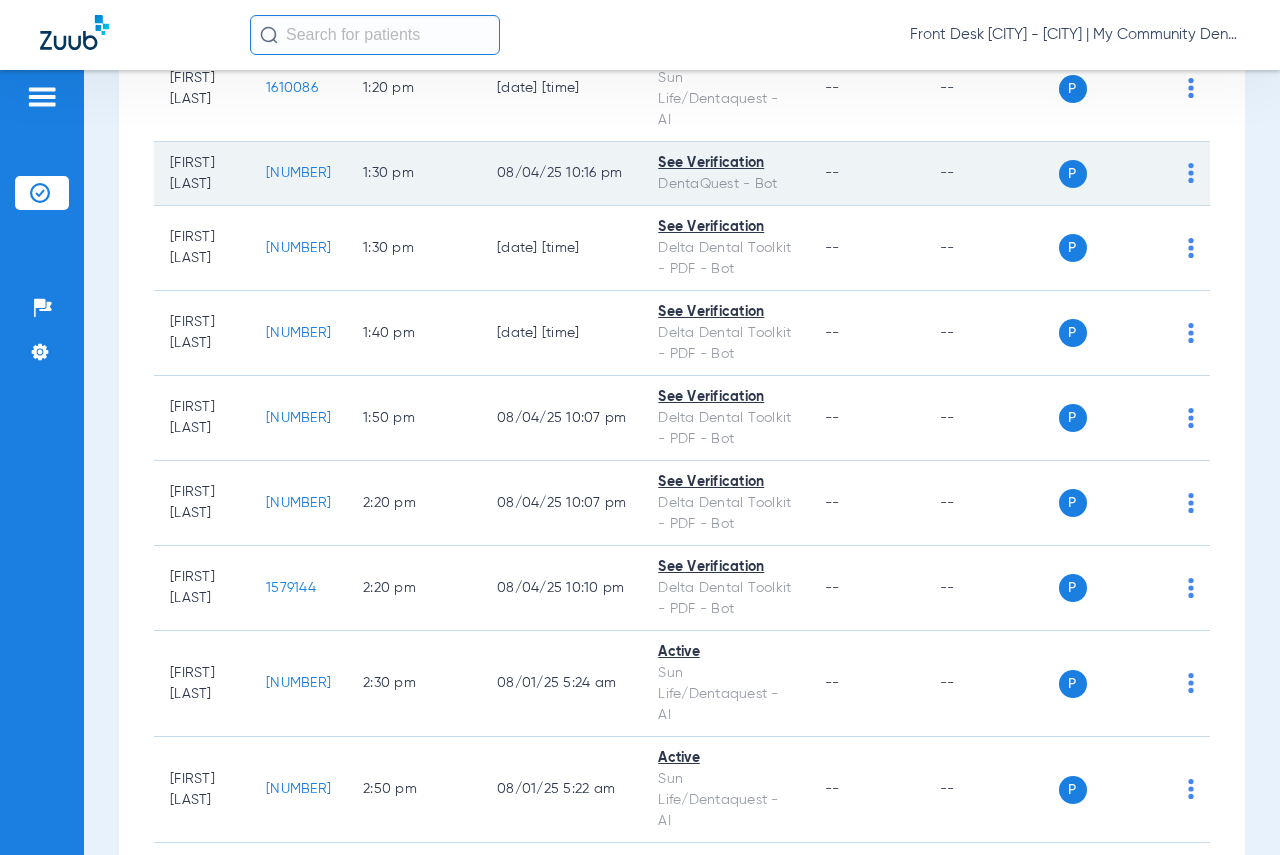 click on "[NUMBER]" 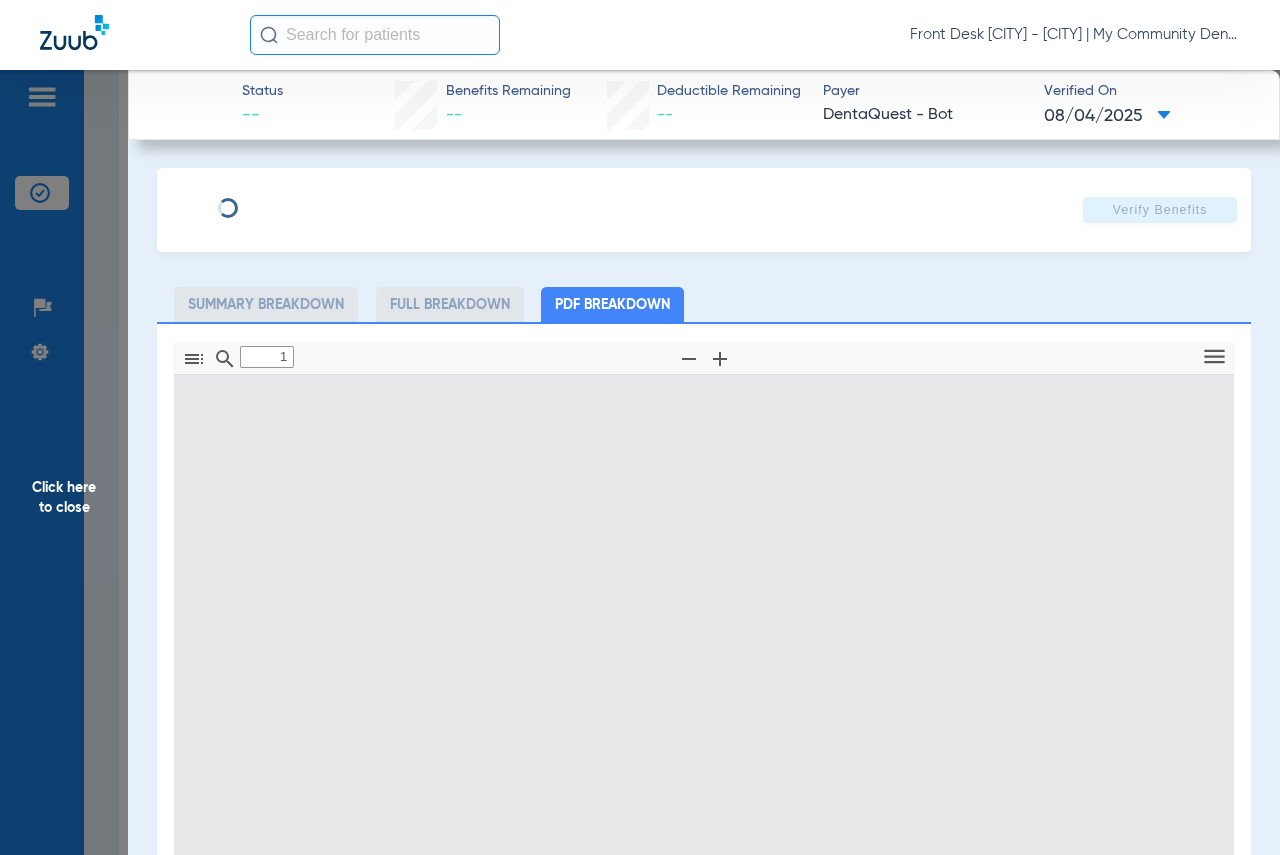 type on "0" 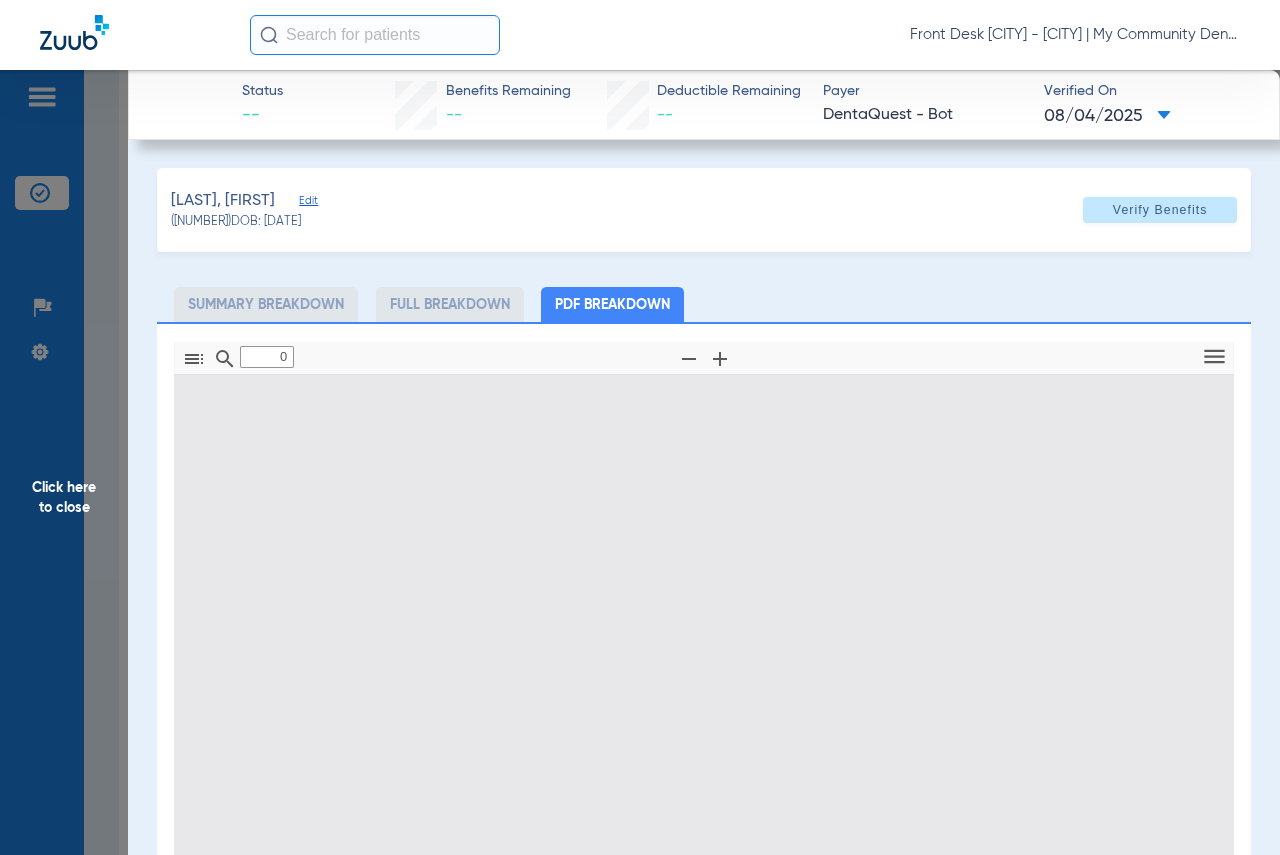 type on "1" 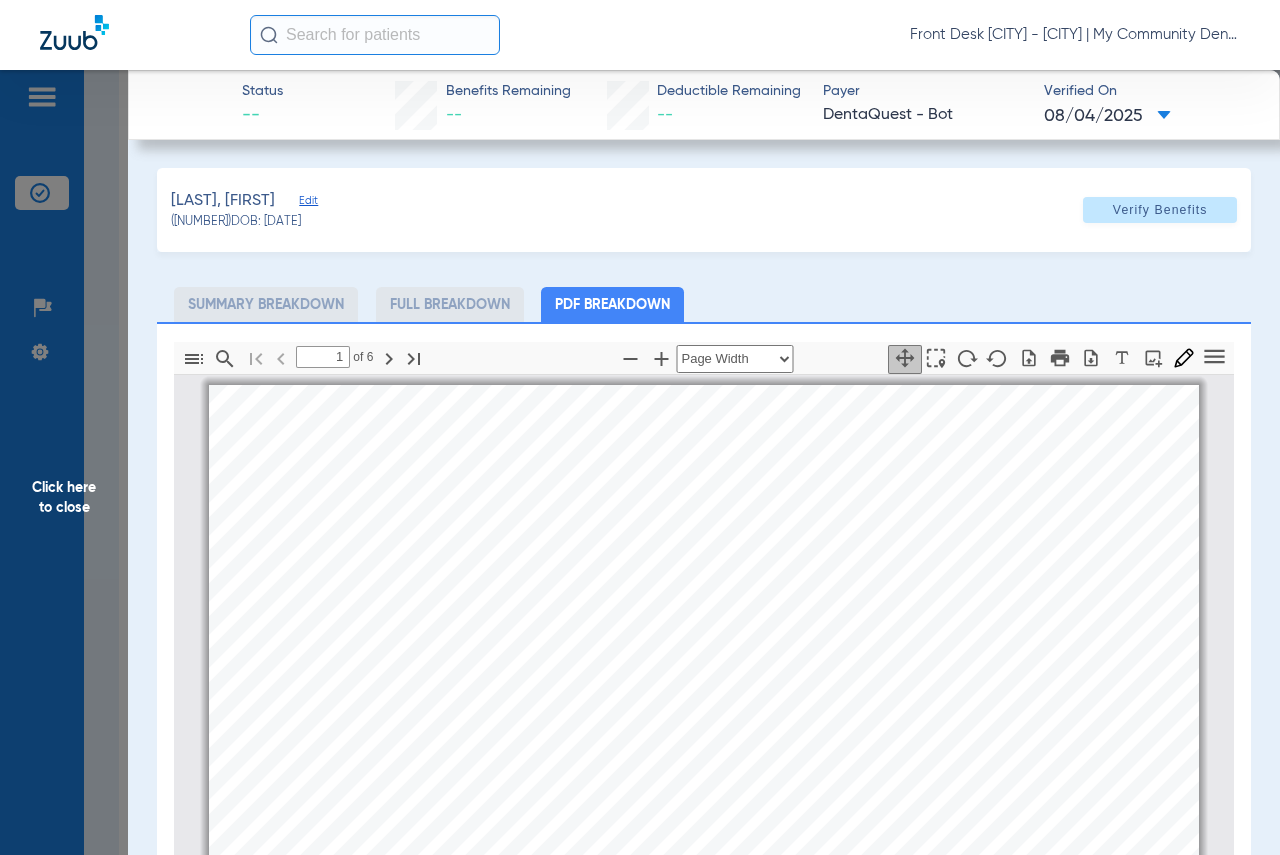 scroll, scrollTop: 10, scrollLeft: 0, axis: vertical 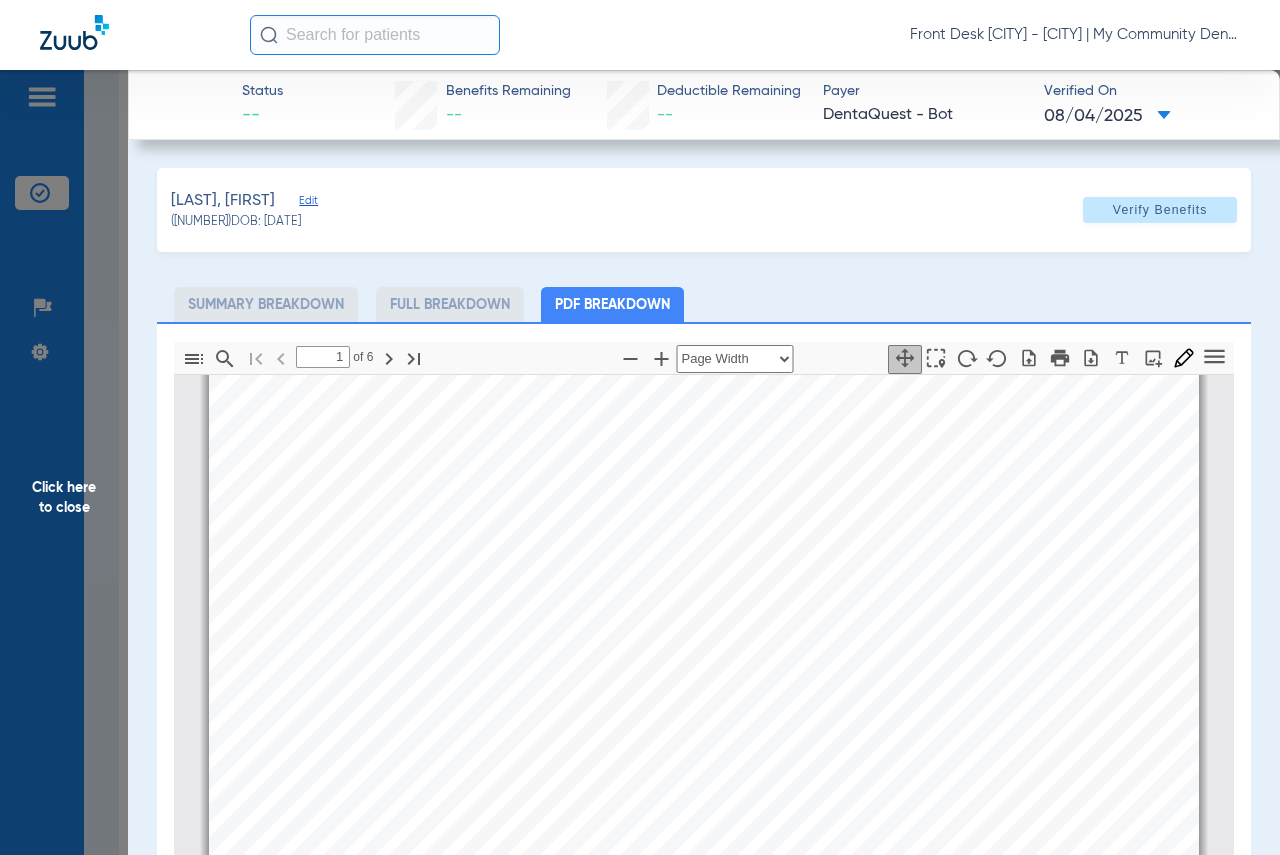 click on "Click here to close" 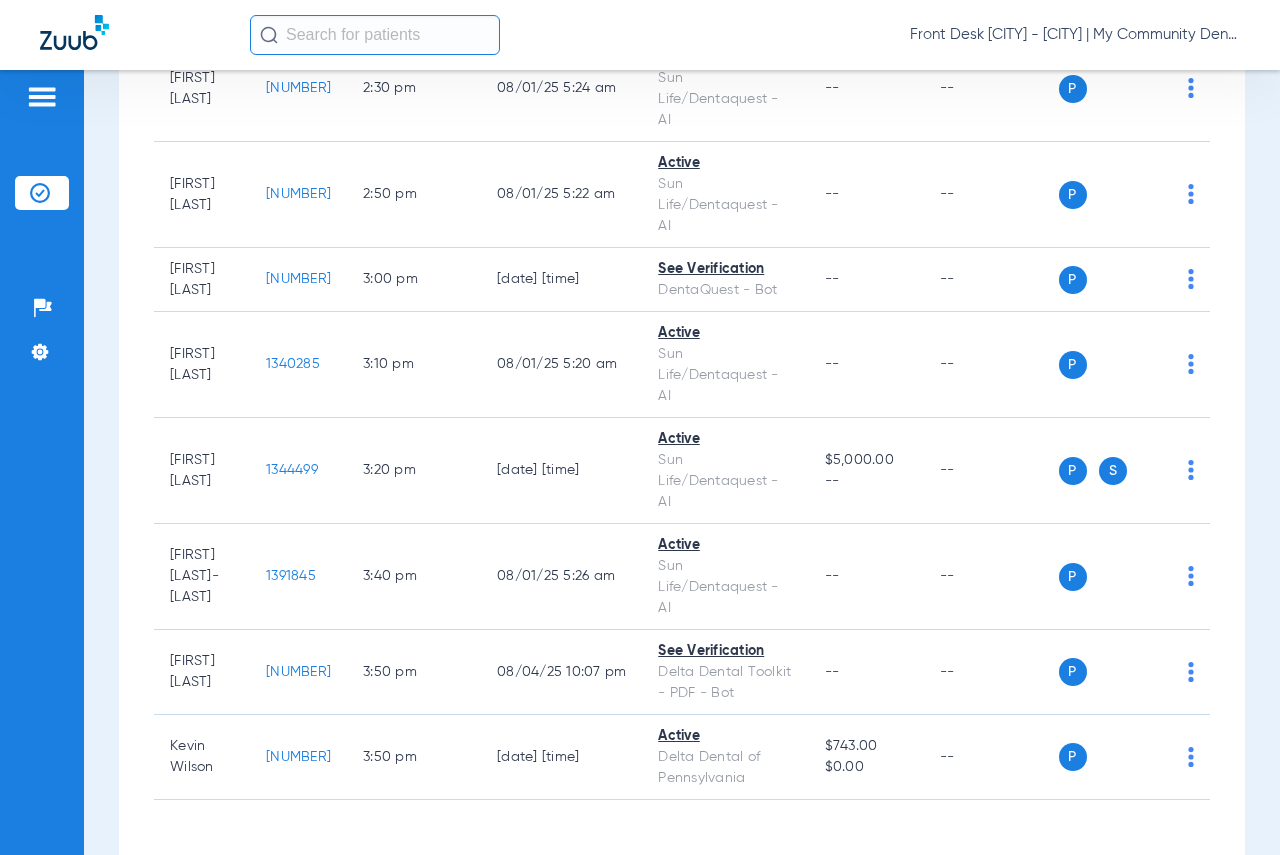 scroll, scrollTop: 3600, scrollLeft: 0, axis: vertical 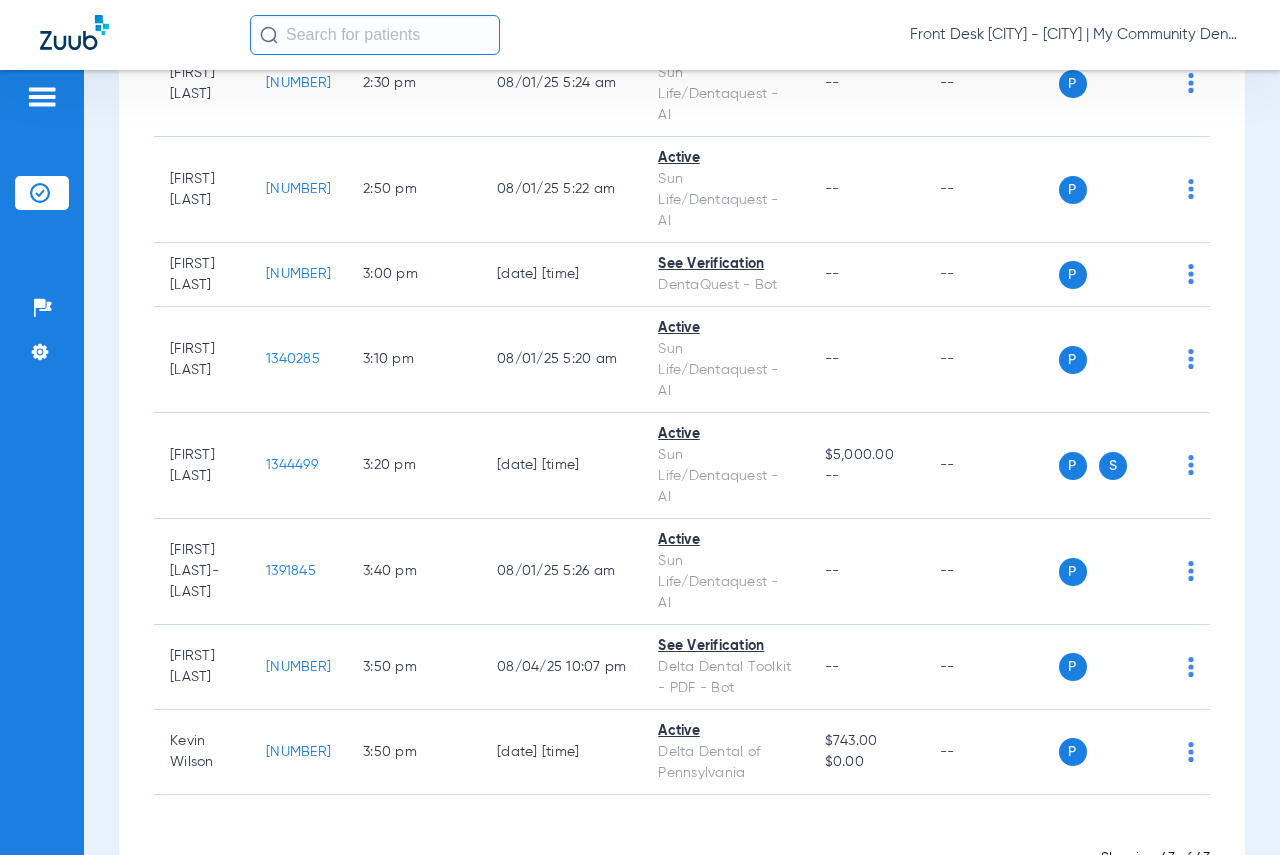 click on "1579144" 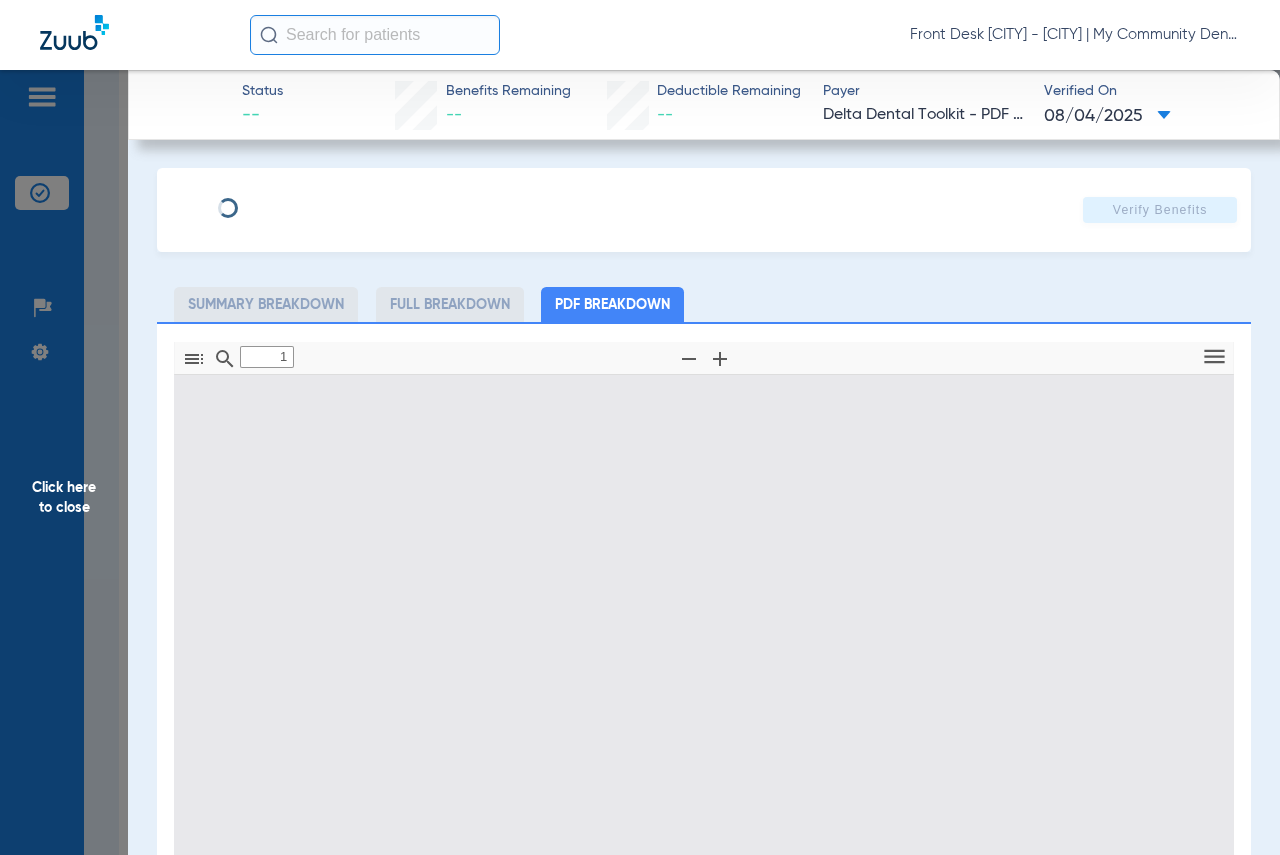 type on "0" 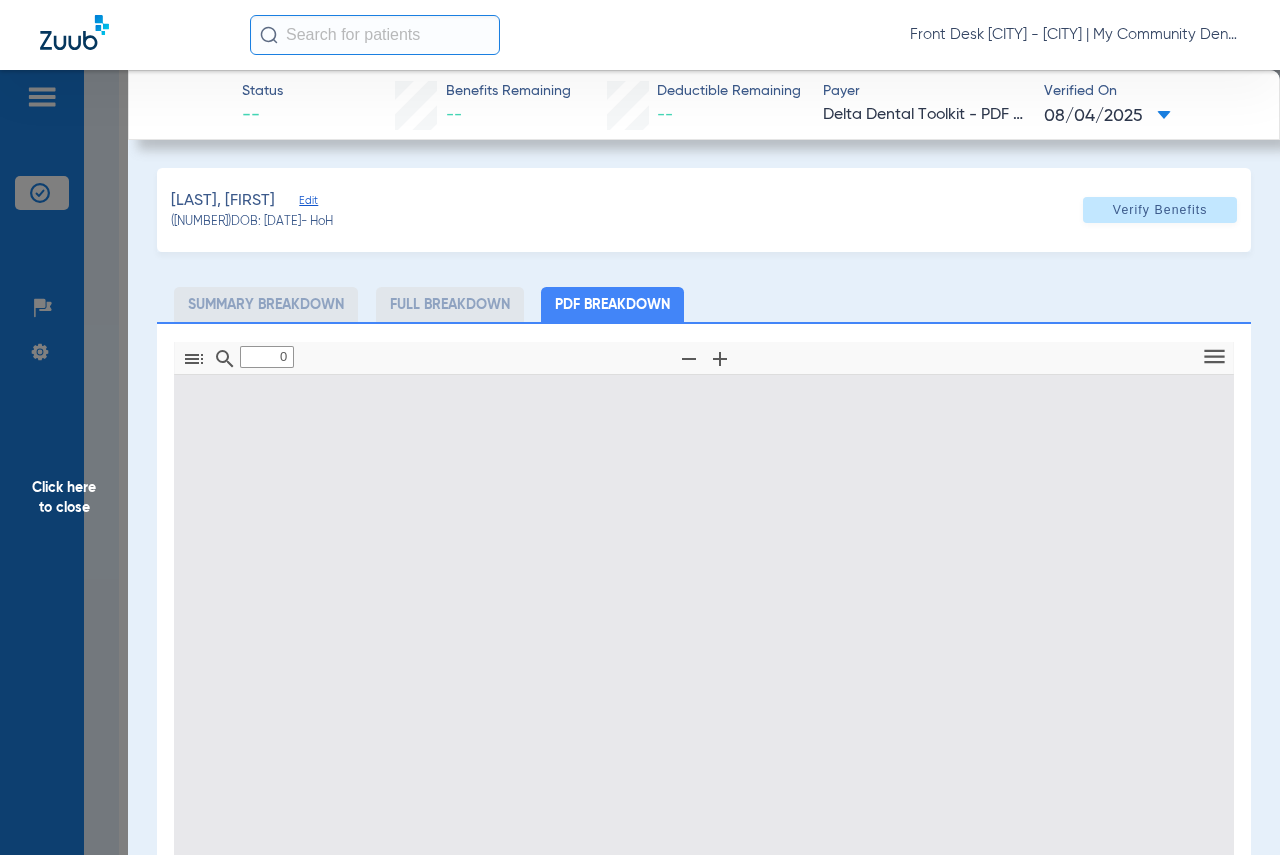 type on "1" 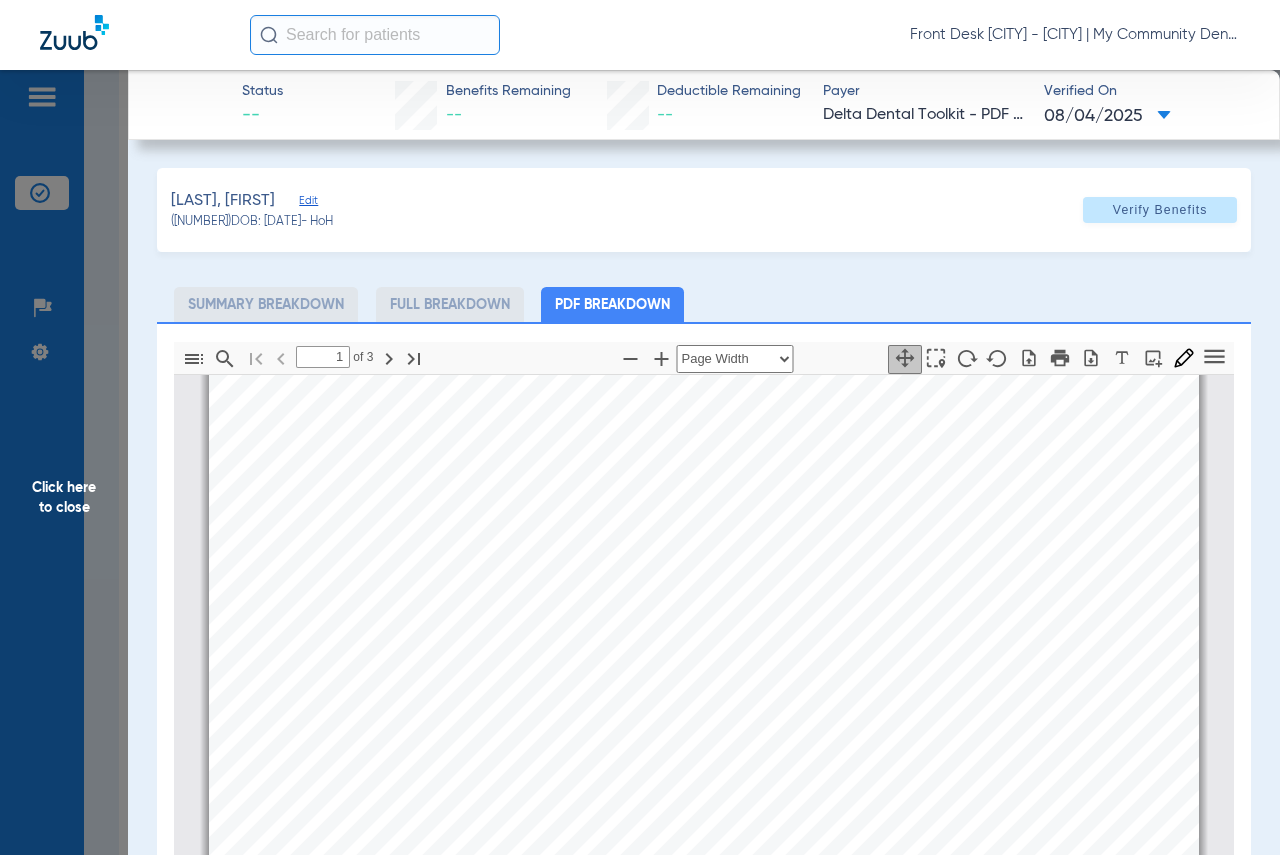 scroll, scrollTop: 110, scrollLeft: 0, axis: vertical 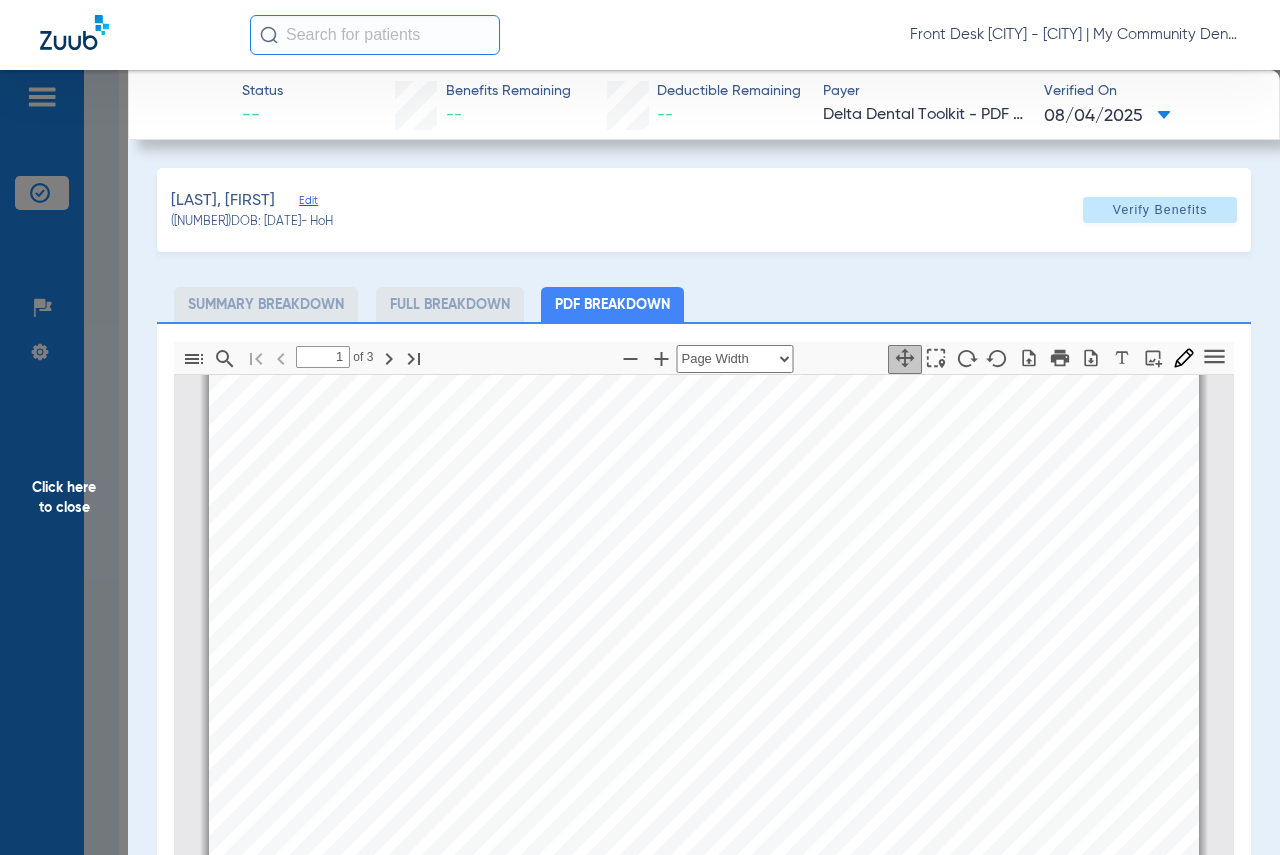 drag, startPoint x: 65, startPoint y: 503, endPoint x: 682, endPoint y: 341, distance: 637.913 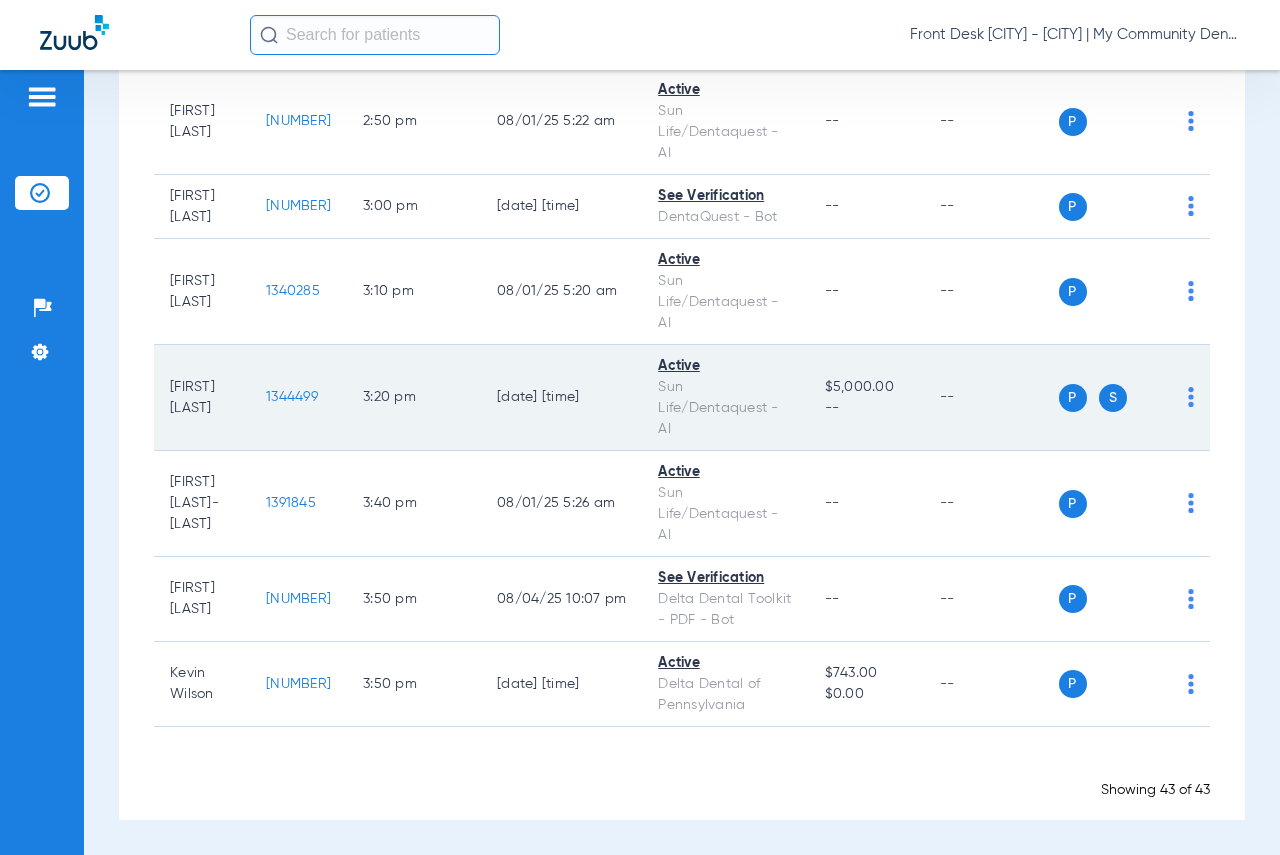 scroll, scrollTop: 4102, scrollLeft: 0, axis: vertical 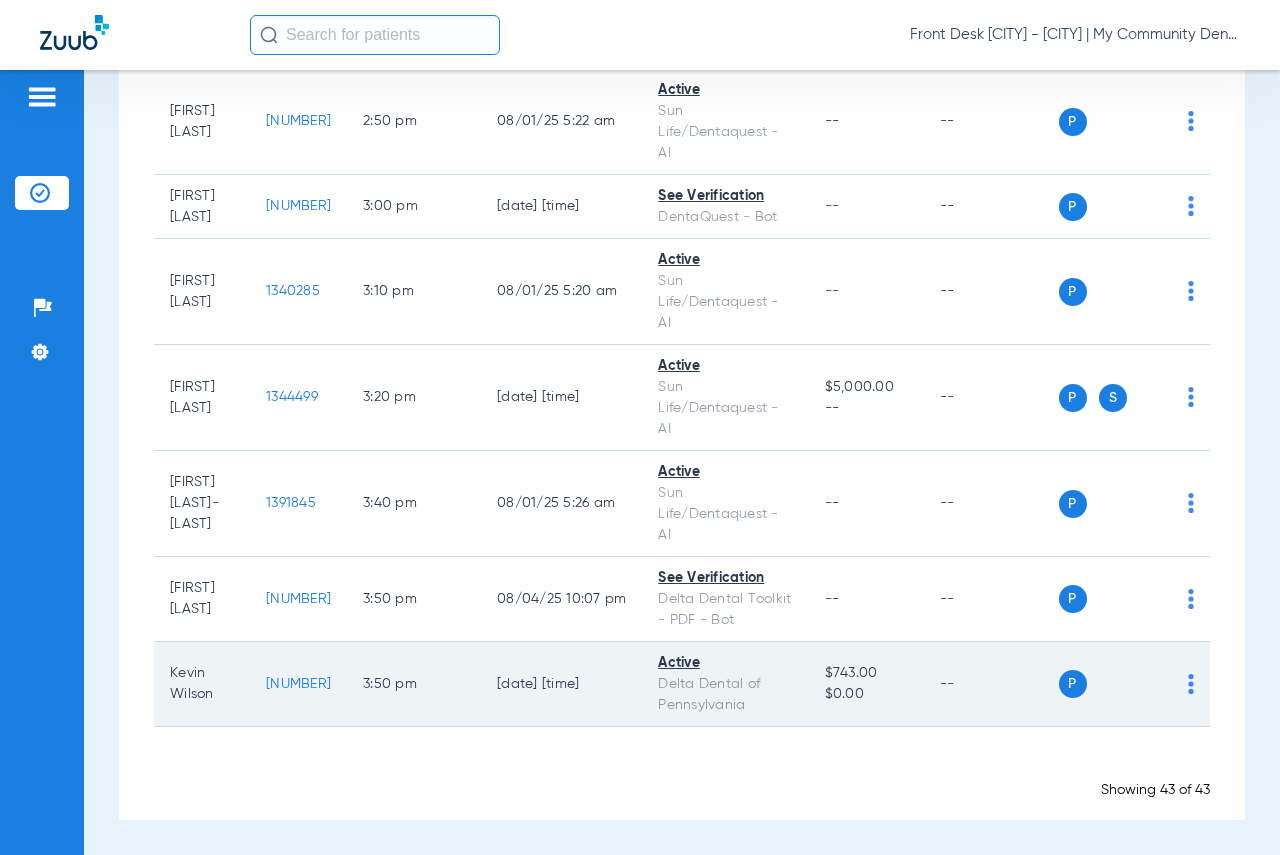 click on "[NUMBER]" 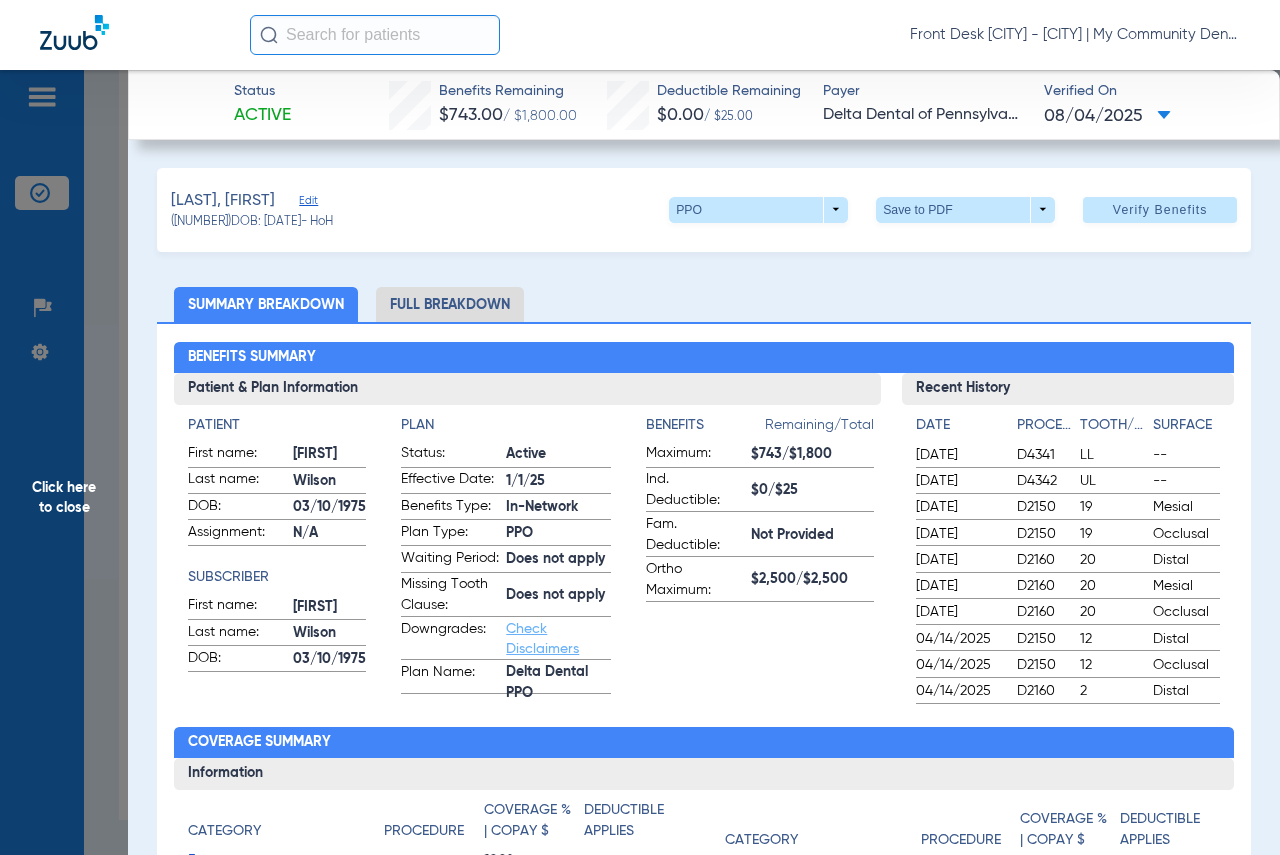 click on "Click here to close" 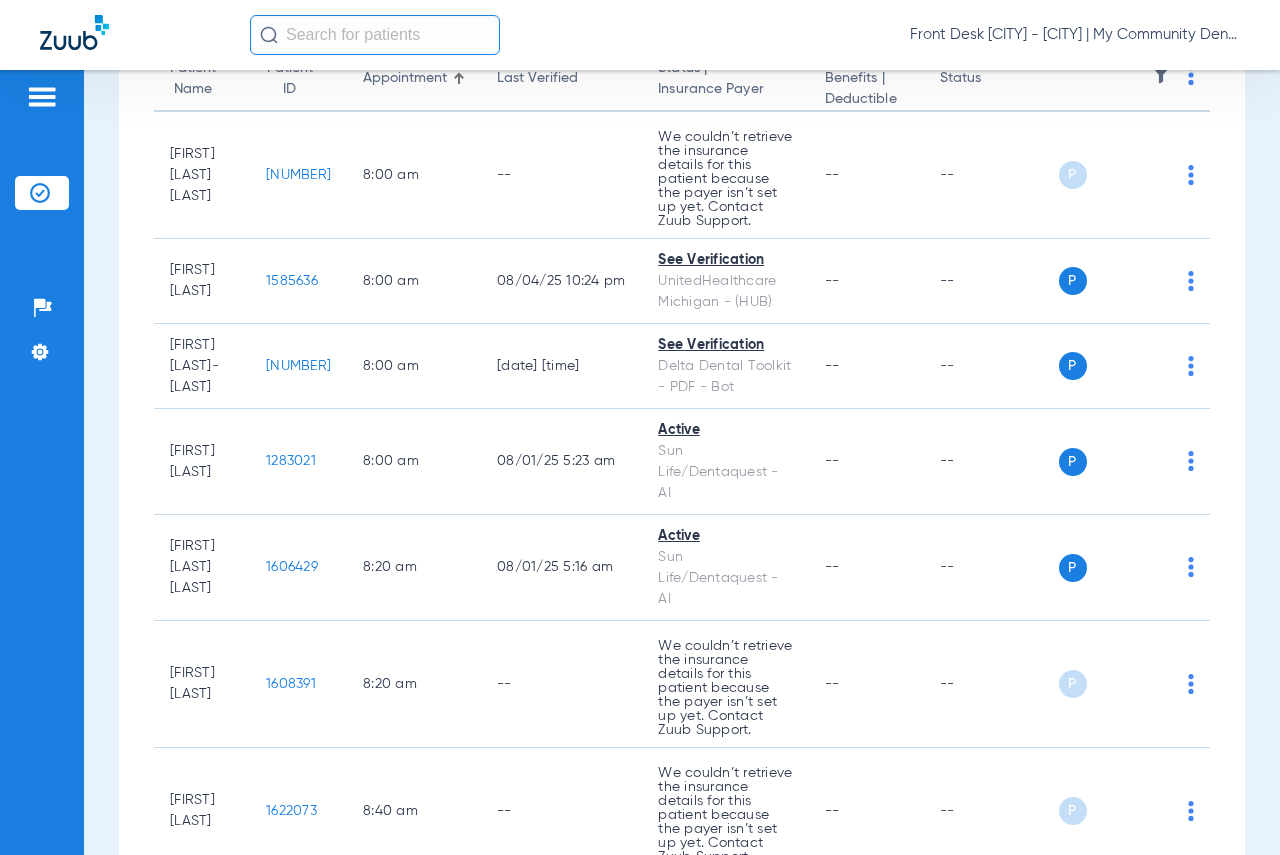 scroll, scrollTop: 0, scrollLeft: 0, axis: both 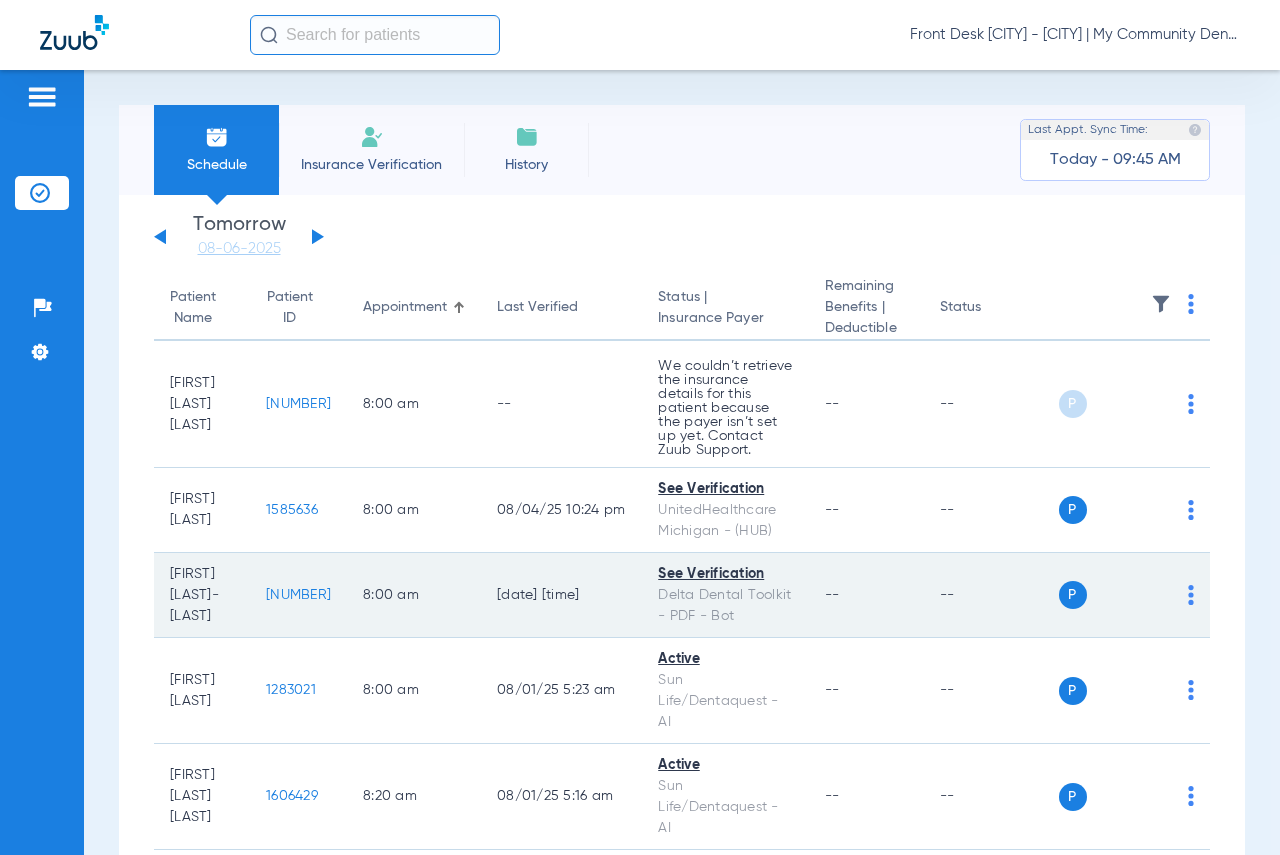 click on "[NUMBER]" 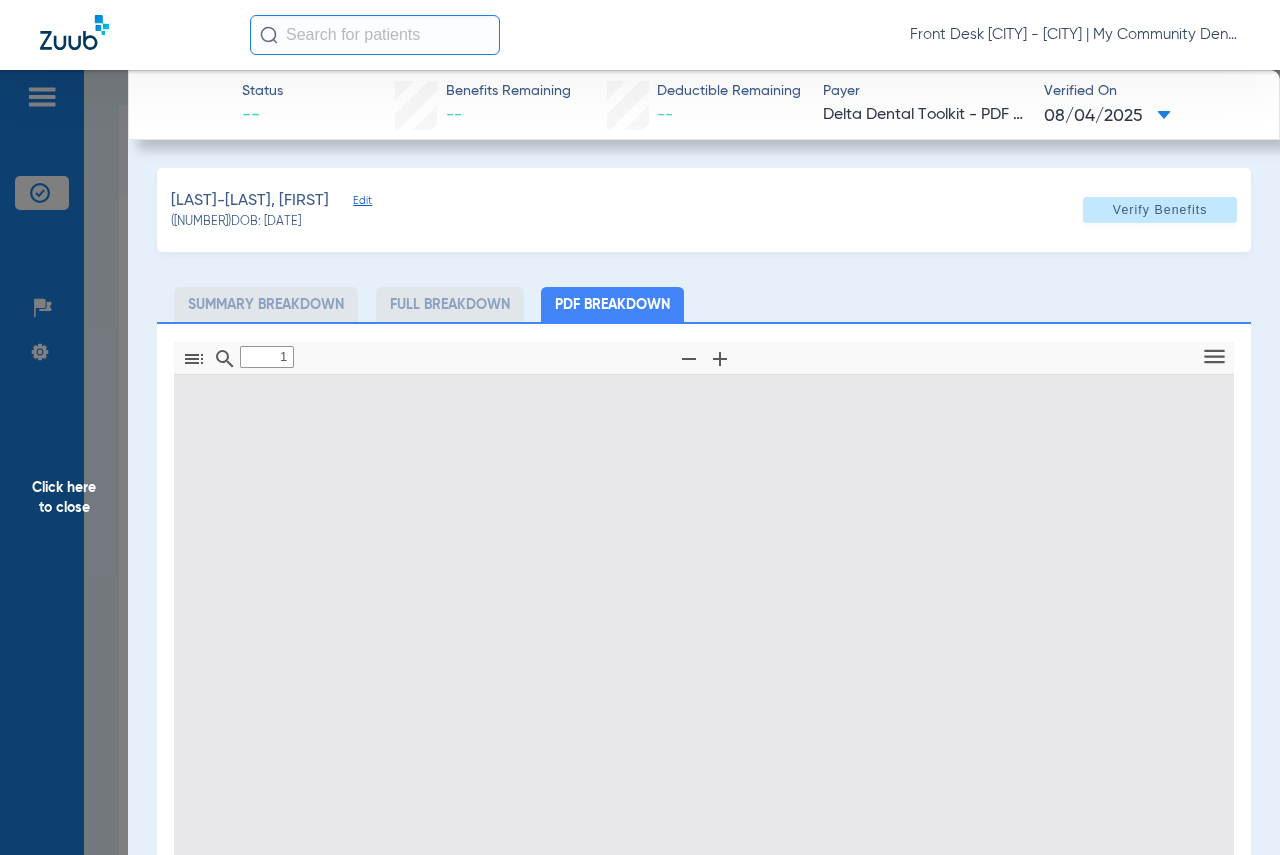 type on "0" 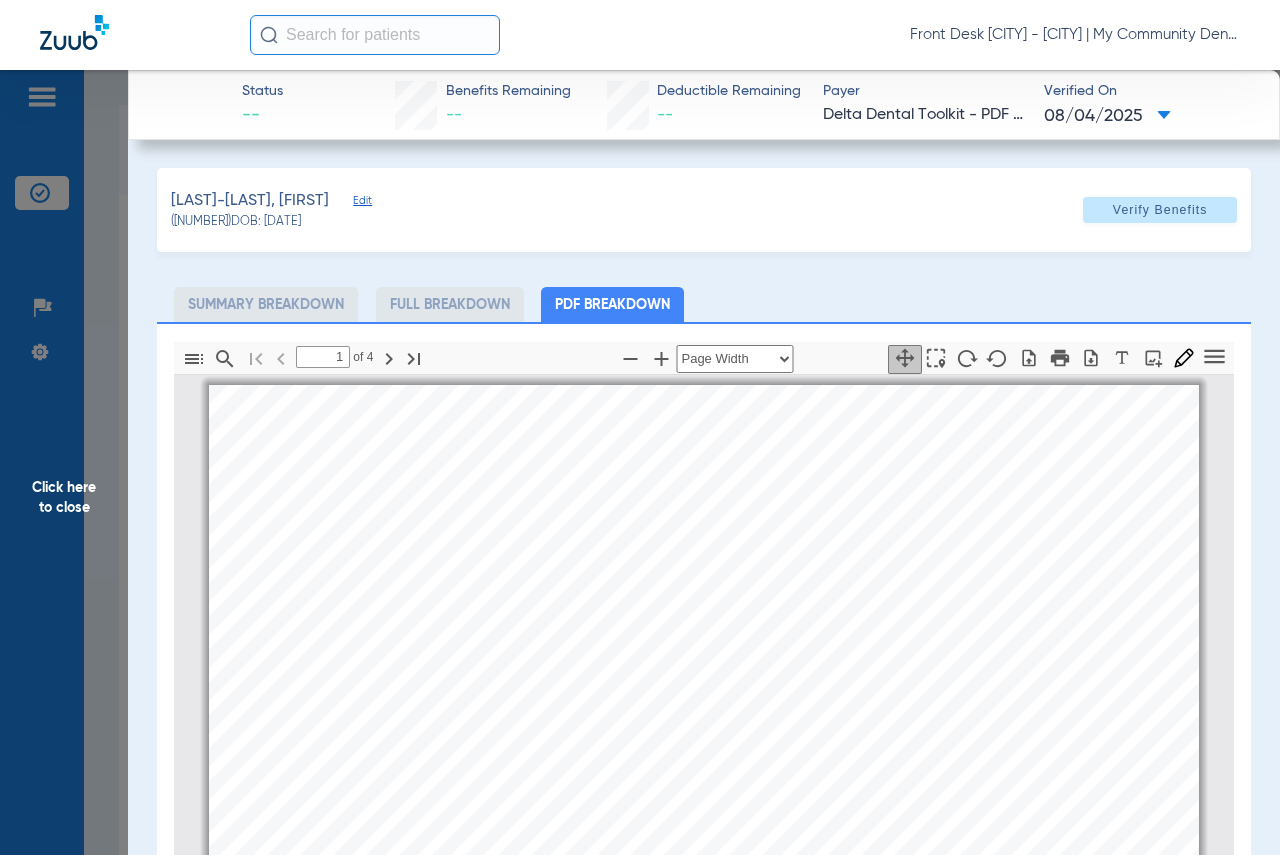 scroll, scrollTop: 10, scrollLeft: 0, axis: vertical 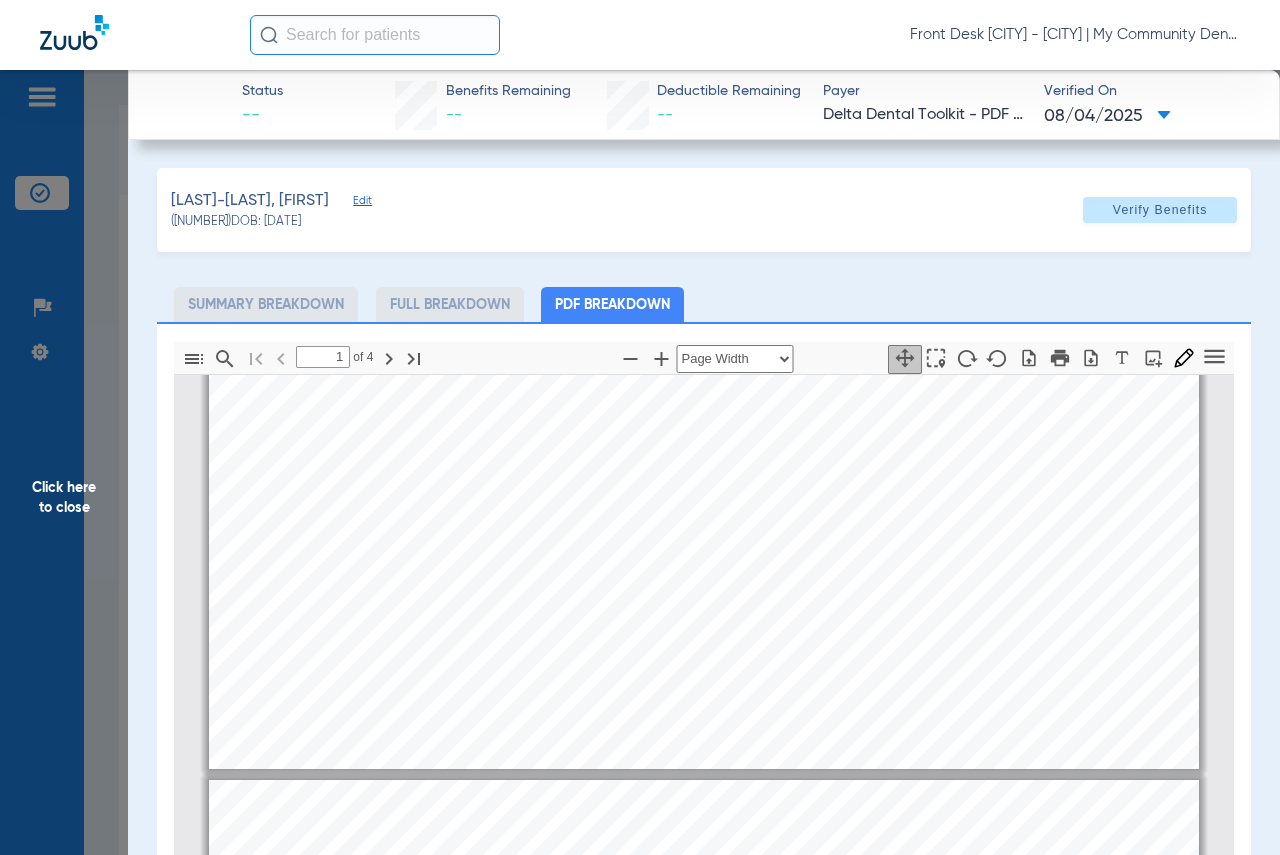 type on "2" 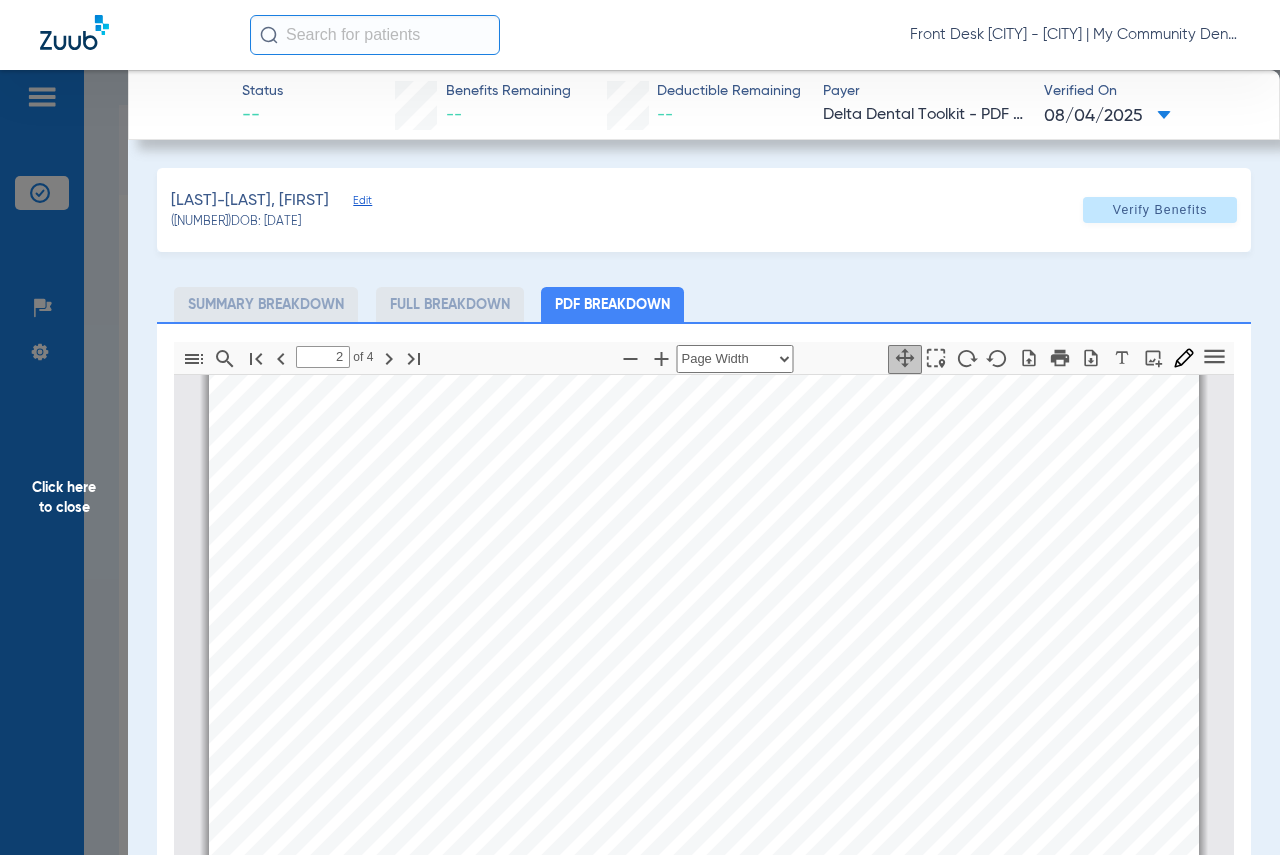scroll, scrollTop: 1910, scrollLeft: 0, axis: vertical 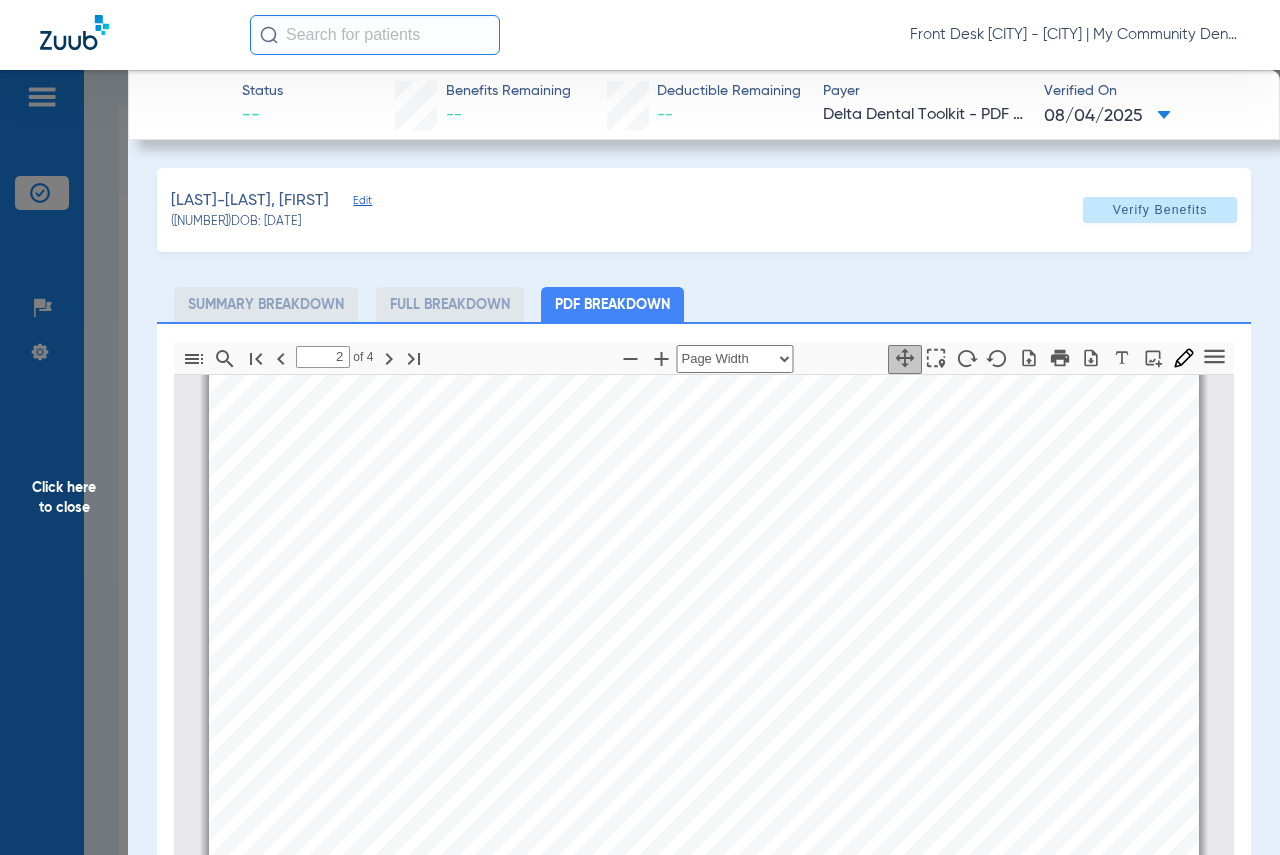 click on "Click here to close" 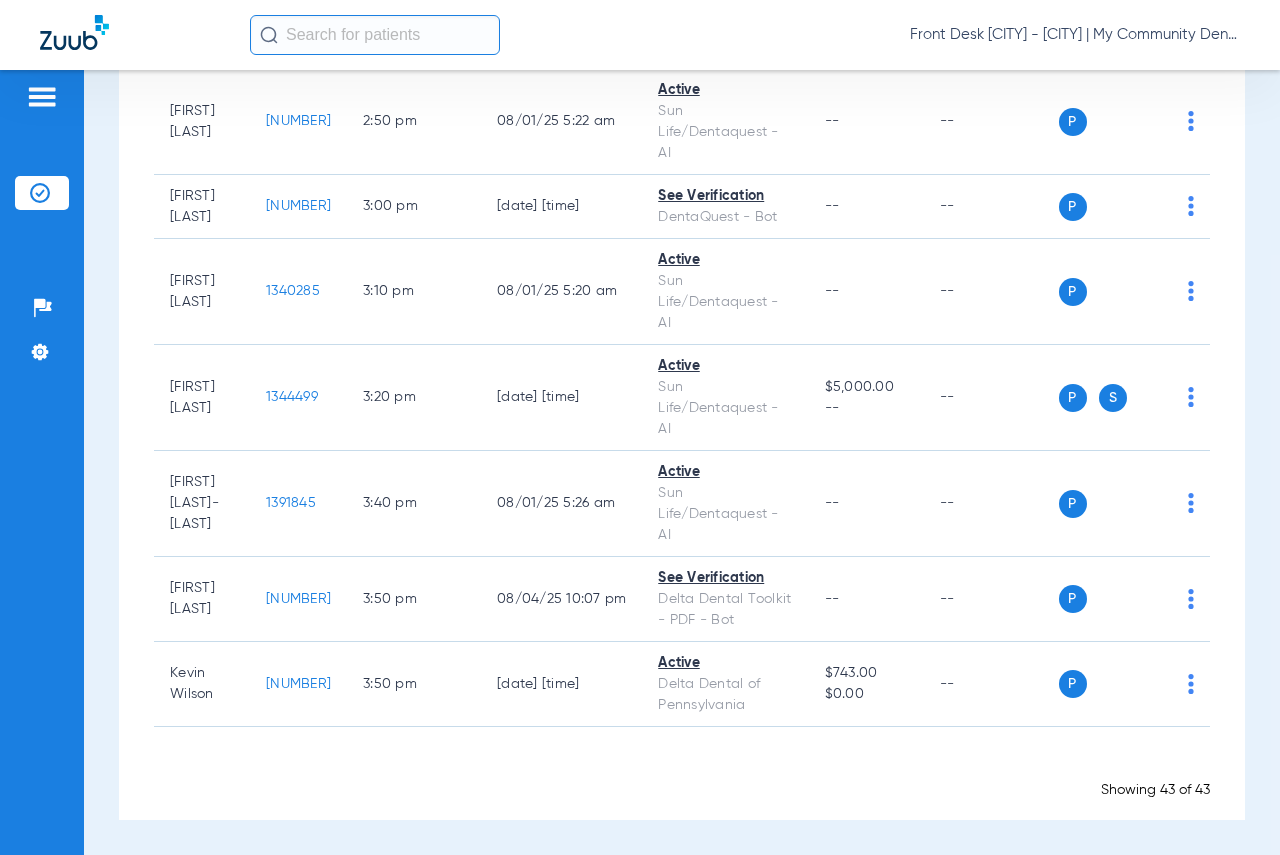 scroll, scrollTop: 3900, scrollLeft: 0, axis: vertical 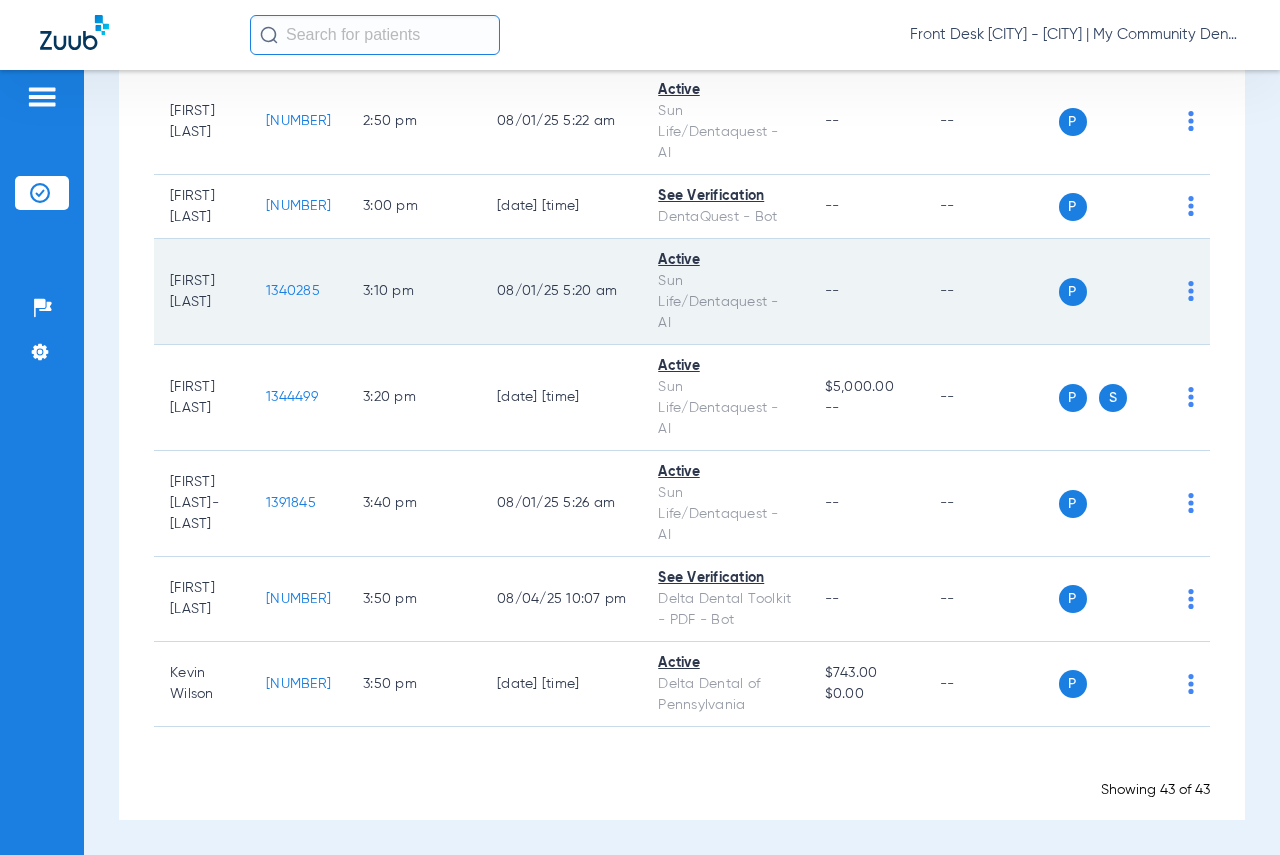 click on "1340285" 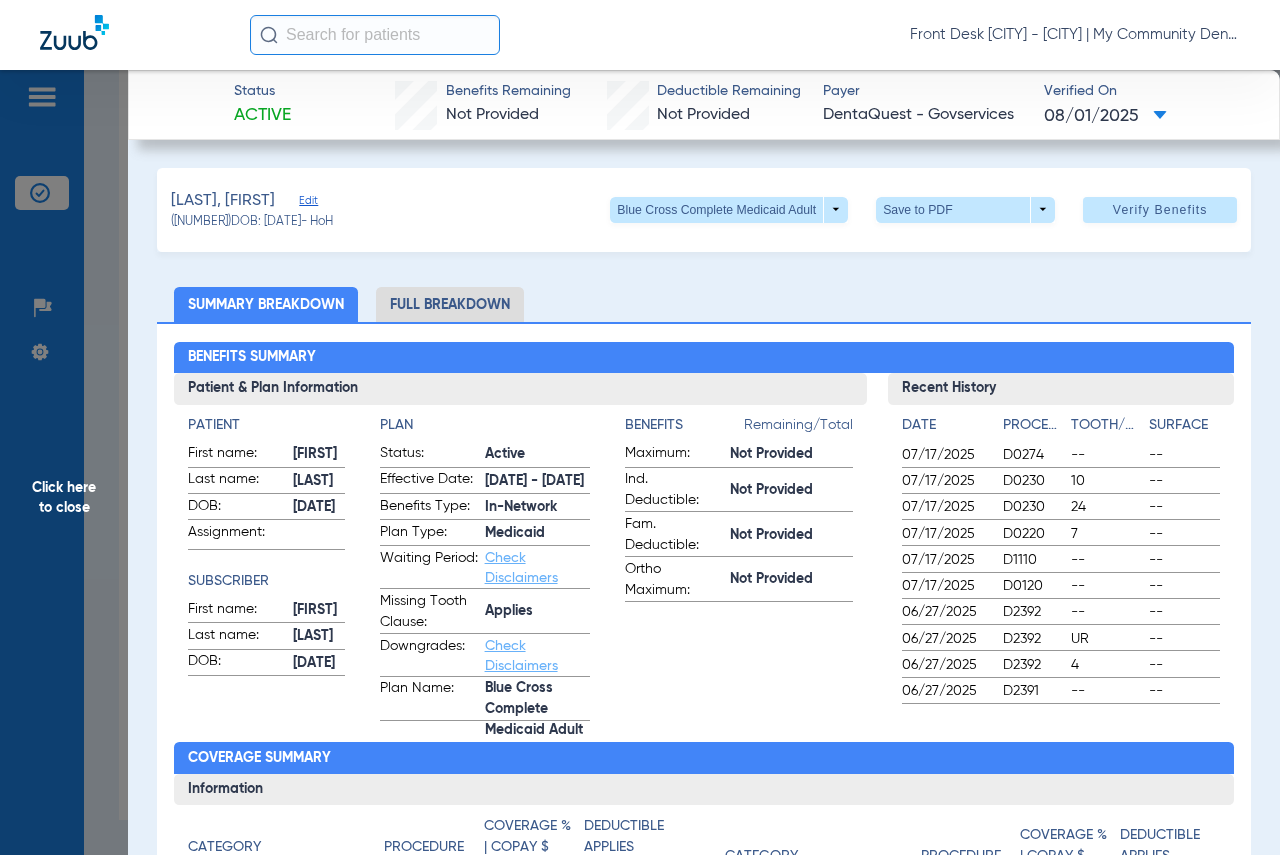 click on "Click here to close" 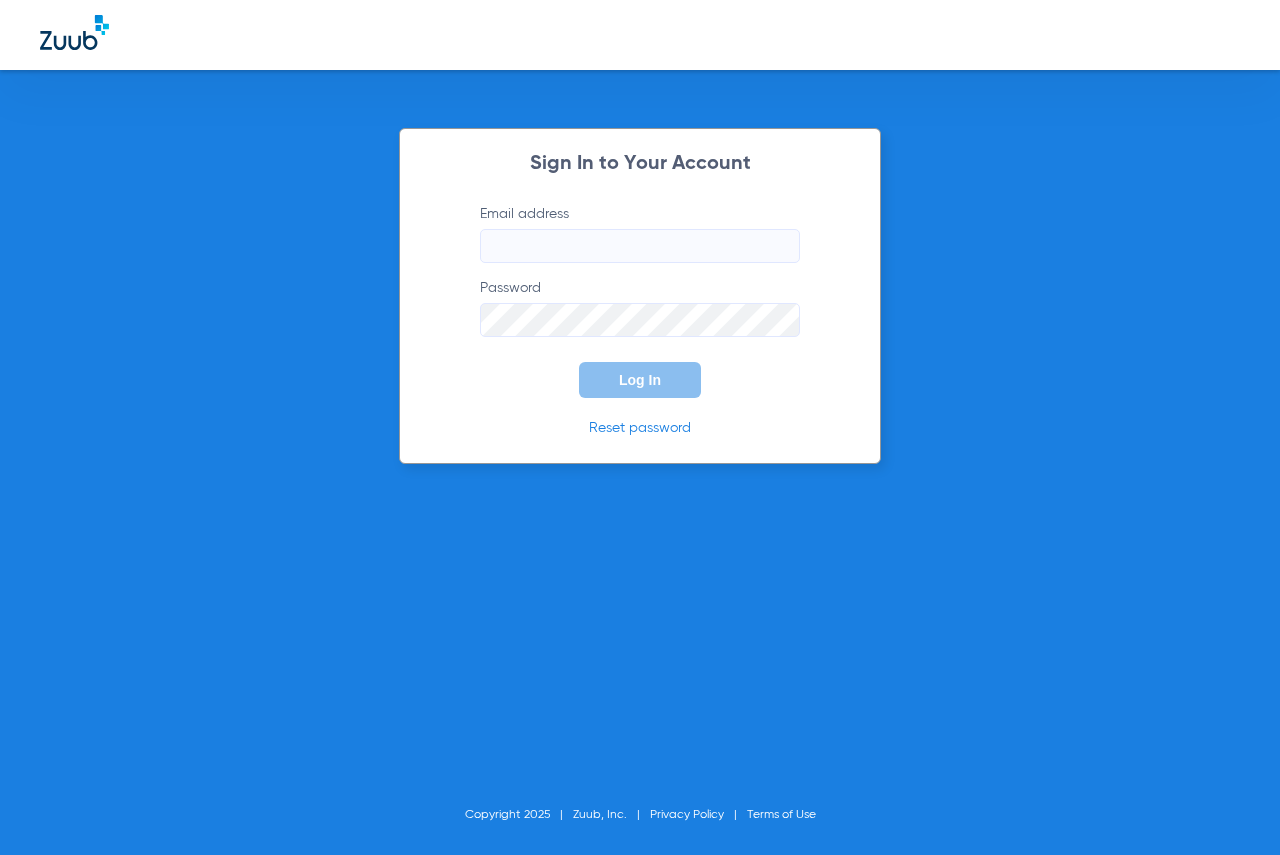 type on "[EMAIL]" 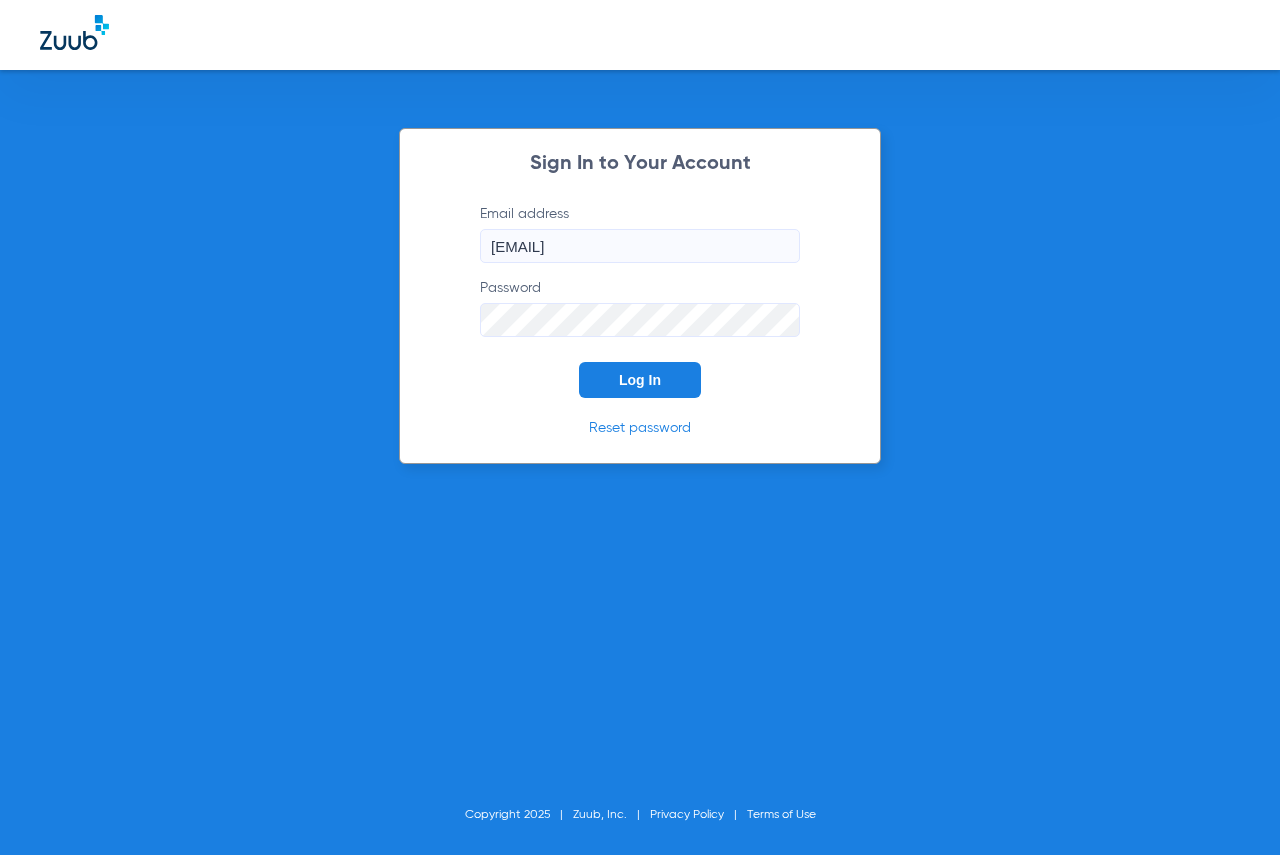 click on "Log In" 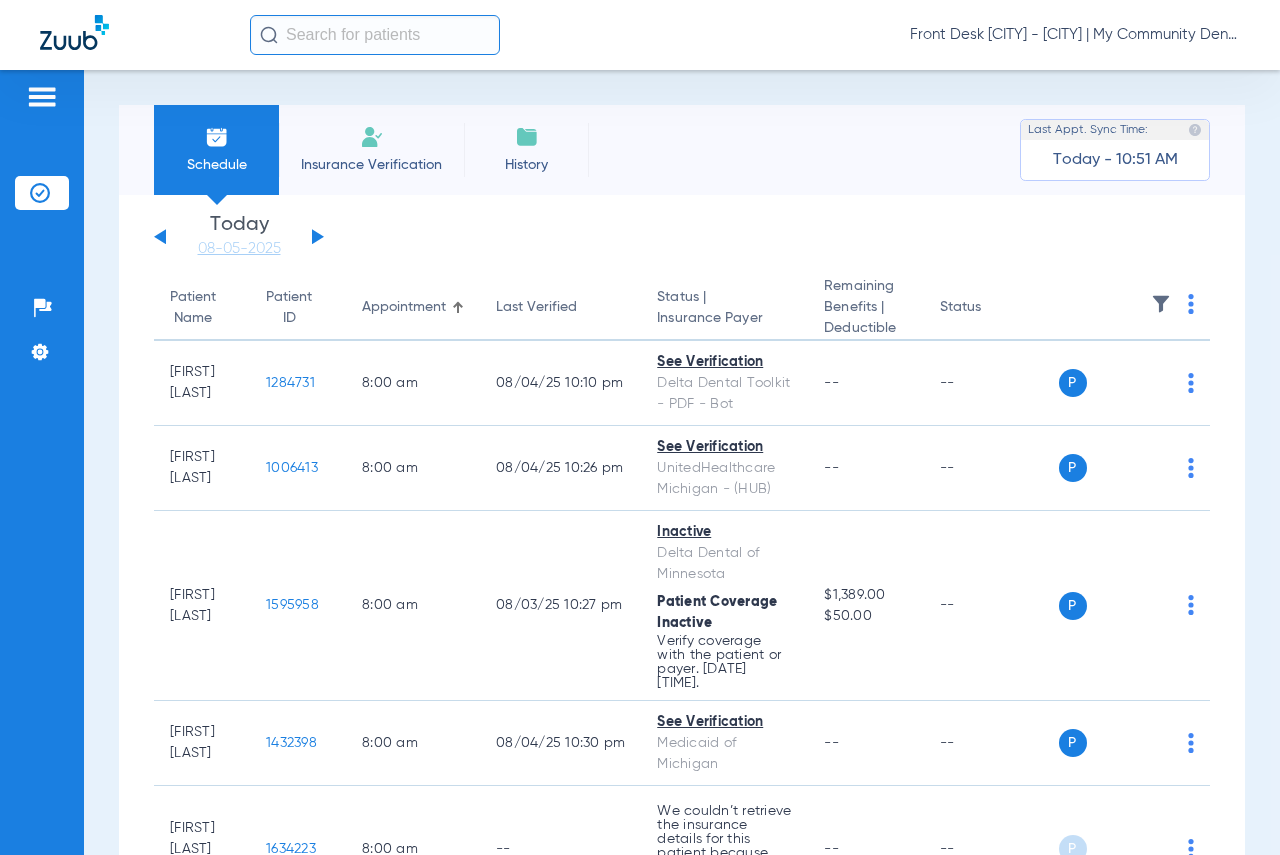 click 